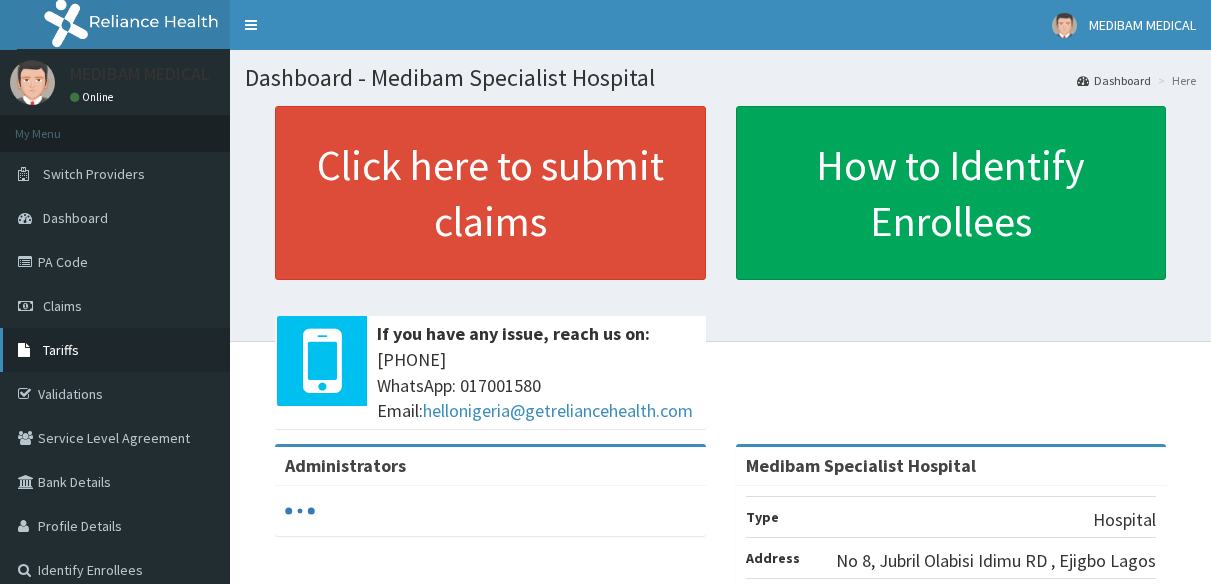 scroll, scrollTop: 0, scrollLeft: 0, axis: both 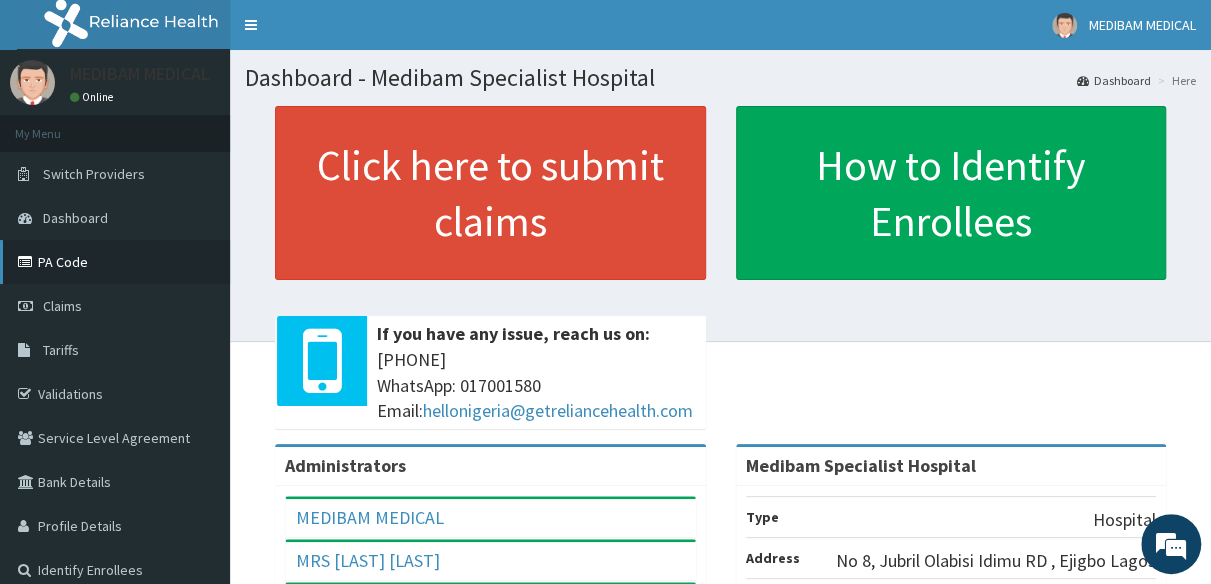 click on "PA Code" at bounding box center (115, 262) 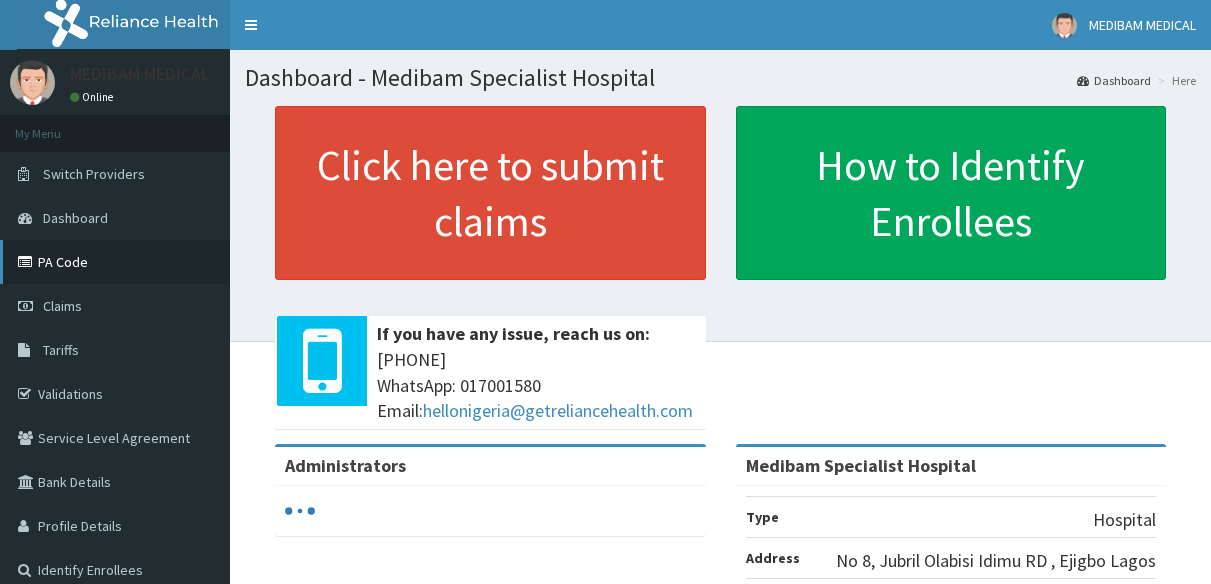 scroll, scrollTop: 0, scrollLeft: 0, axis: both 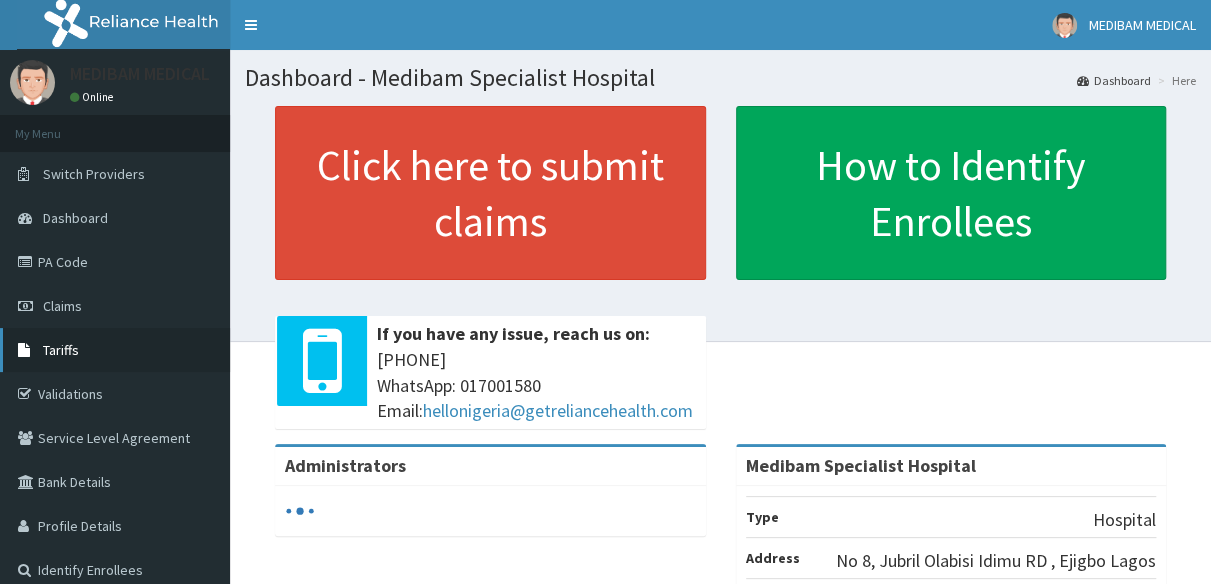 drag, startPoint x: 70, startPoint y: 351, endPoint x: 88, endPoint y: 343, distance: 19.697716 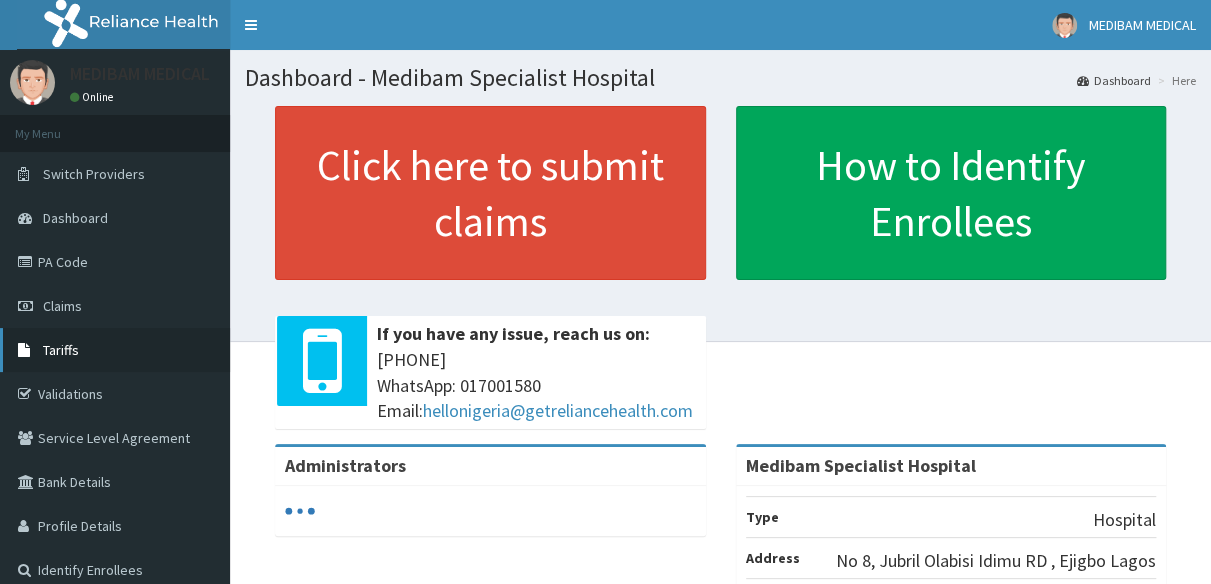 click on "Tariffs" at bounding box center [61, 350] 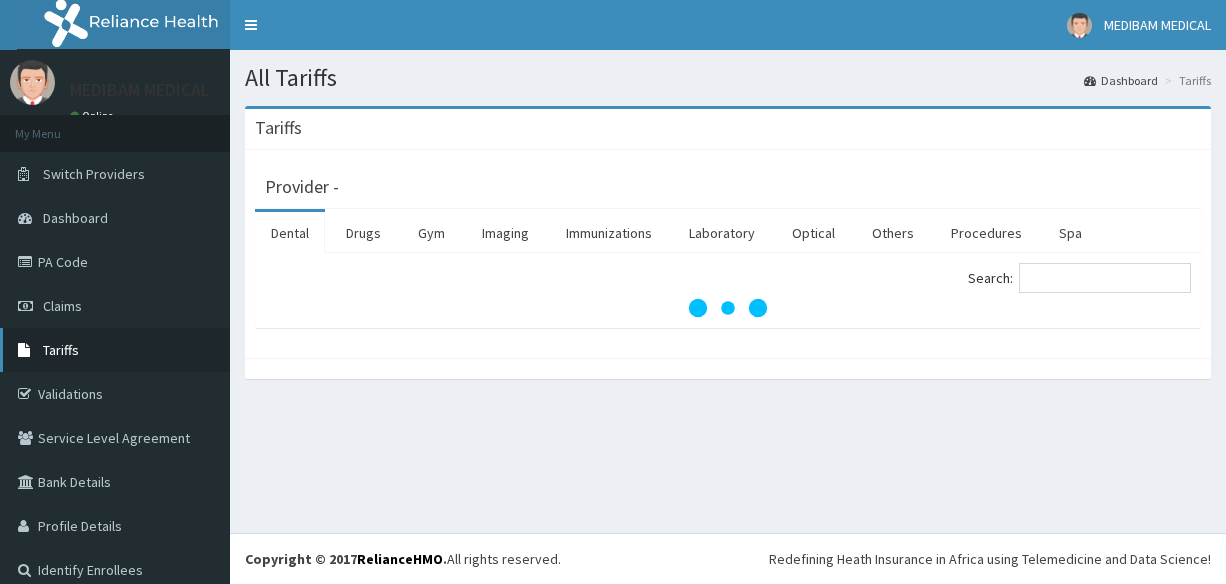 scroll, scrollTop: 0, scrollLeft: 0, axis: both 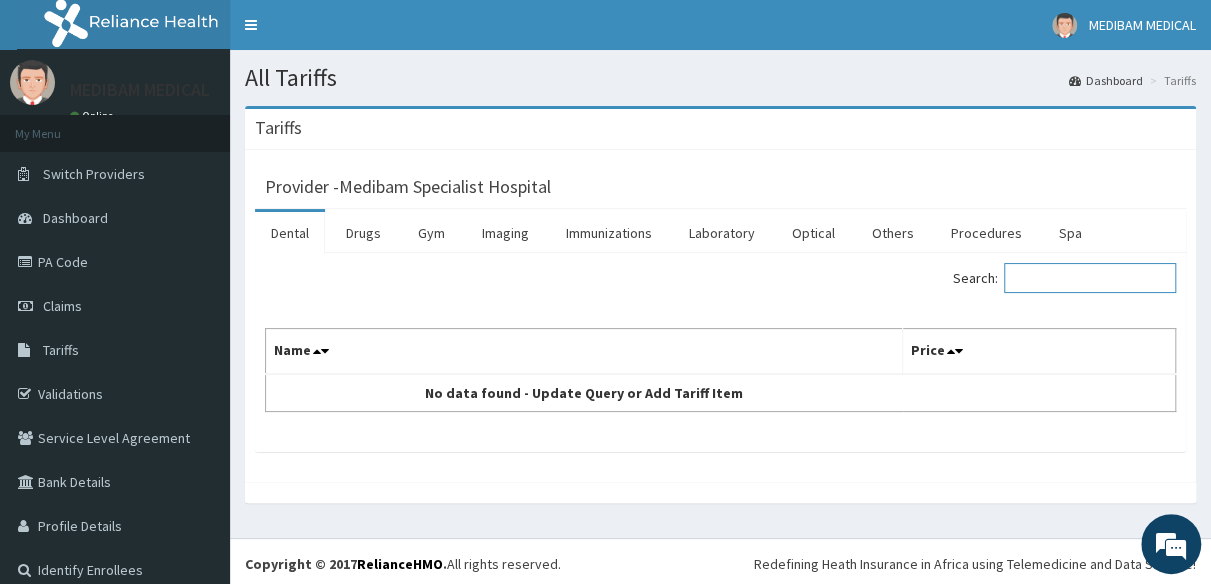 click on "Search:" at bounding box center [1090, 278] 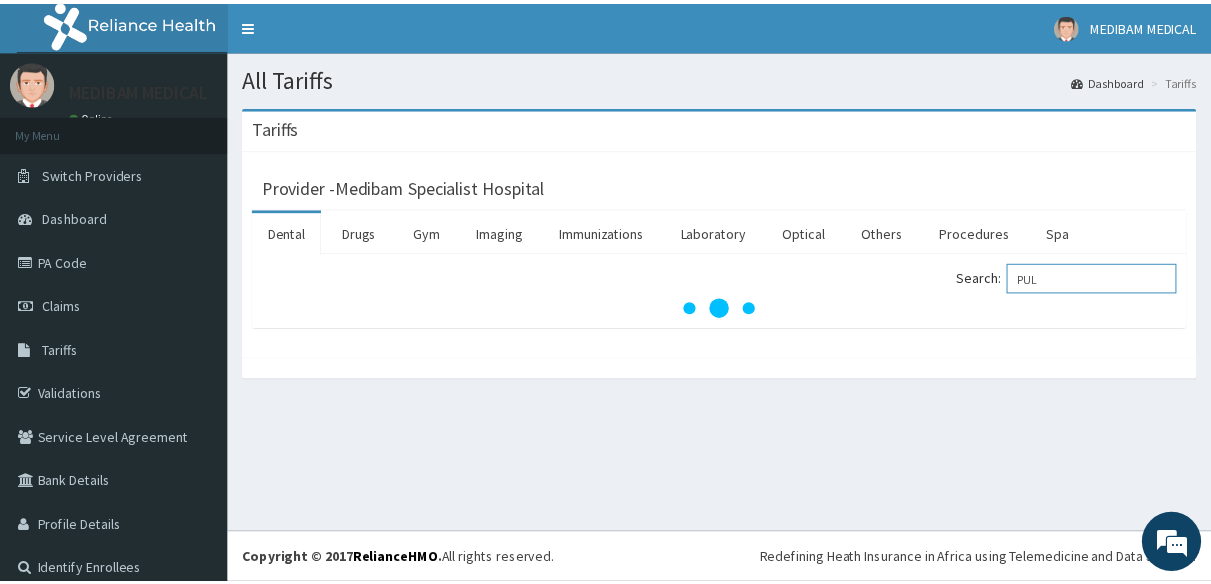 scroll, scrollTop: 0, scrollLeft: 0, axis: both 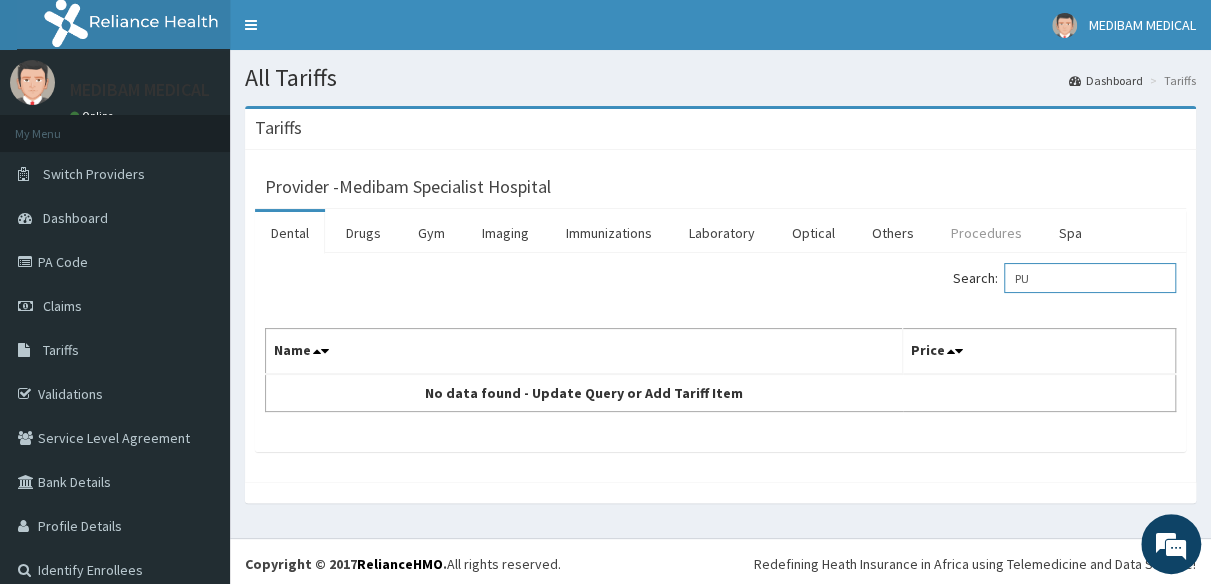 type on "P" 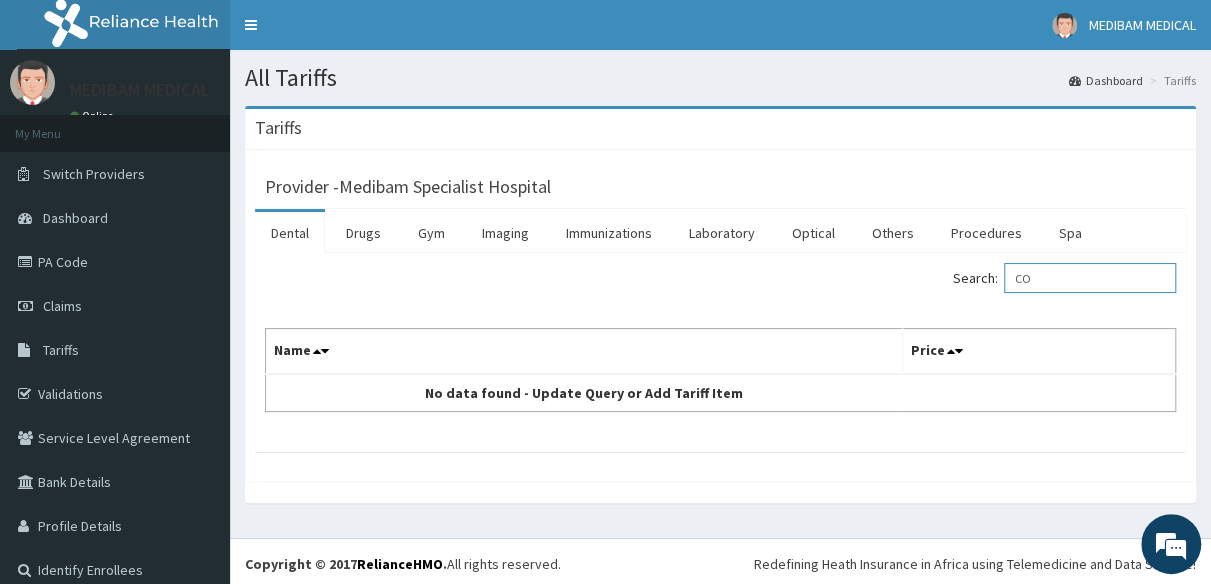 type on "C" 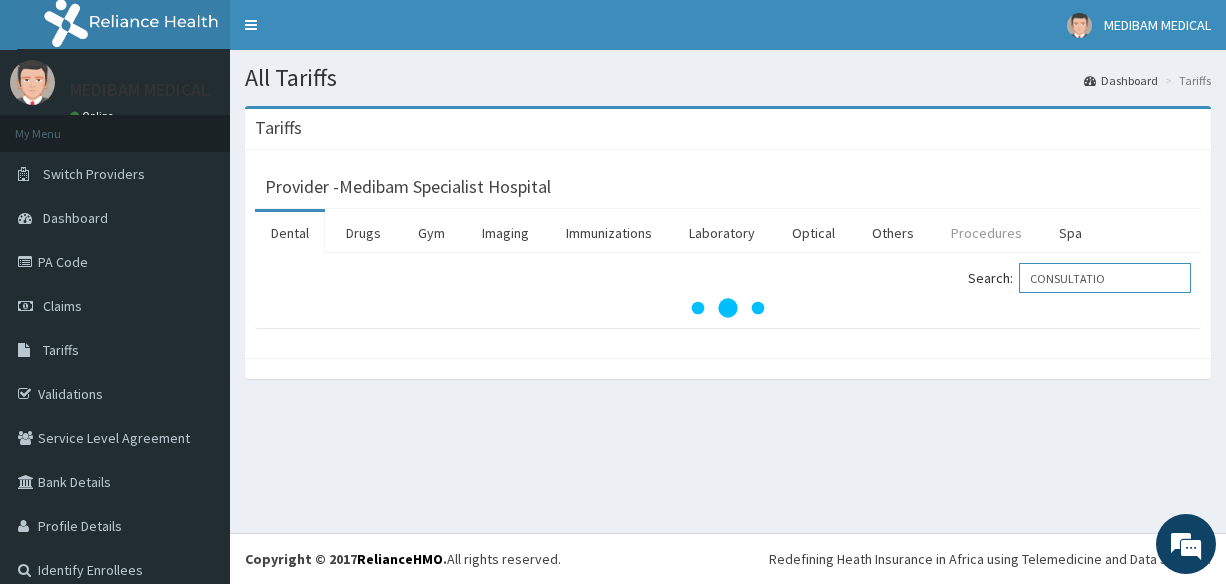 type on "CONSULTATIO" 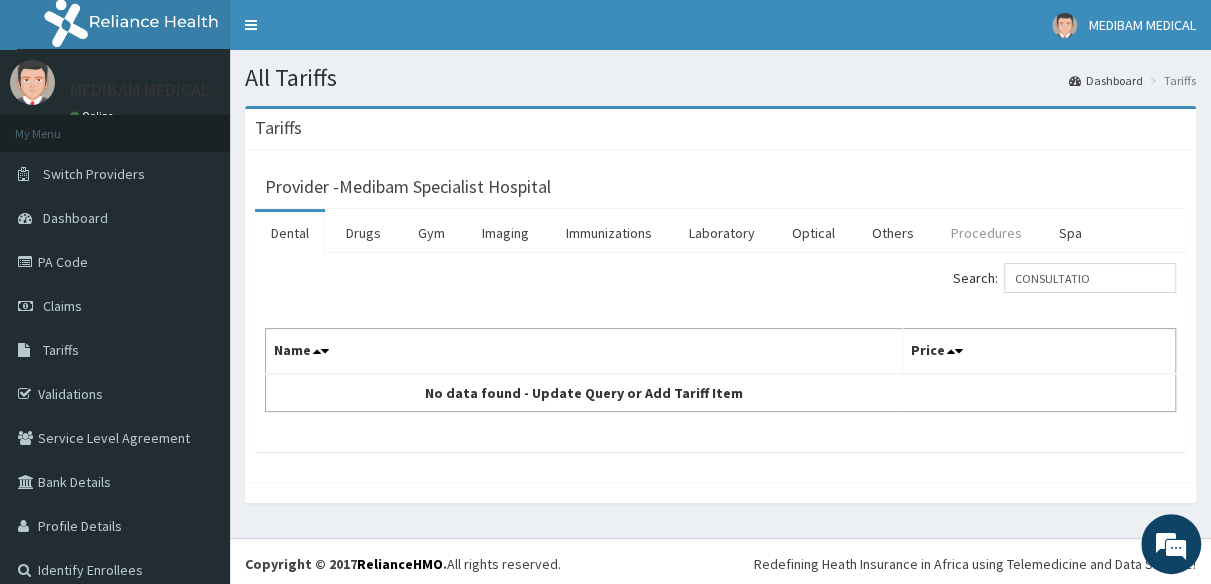 click on "Procedures" at bounding box center [986, 233] 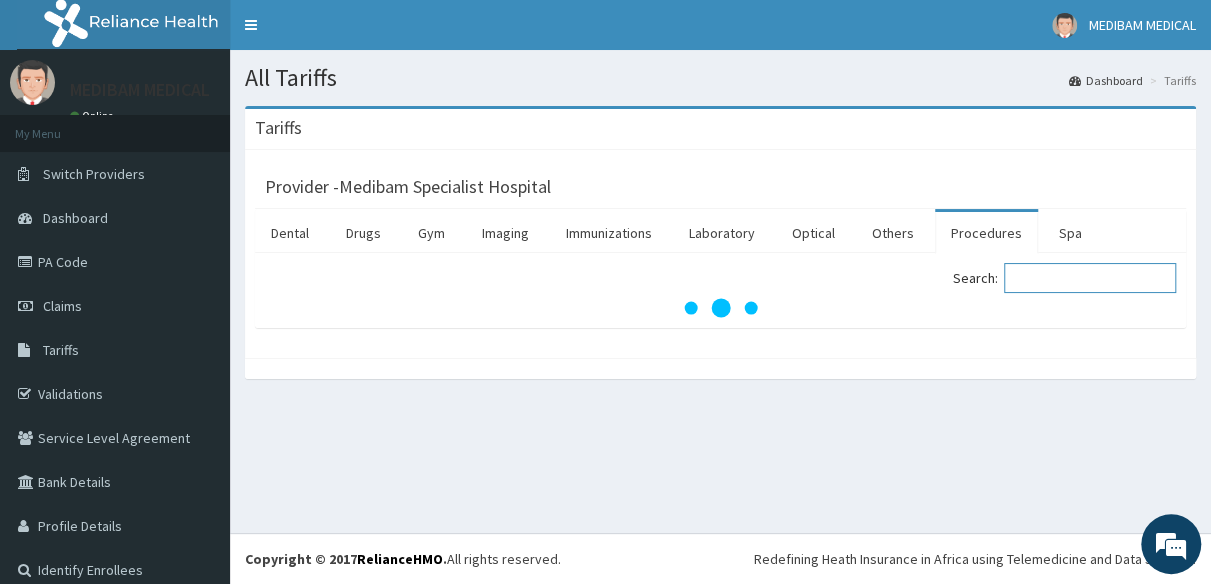 click on "Search:" at bounding box center [1090, 278] 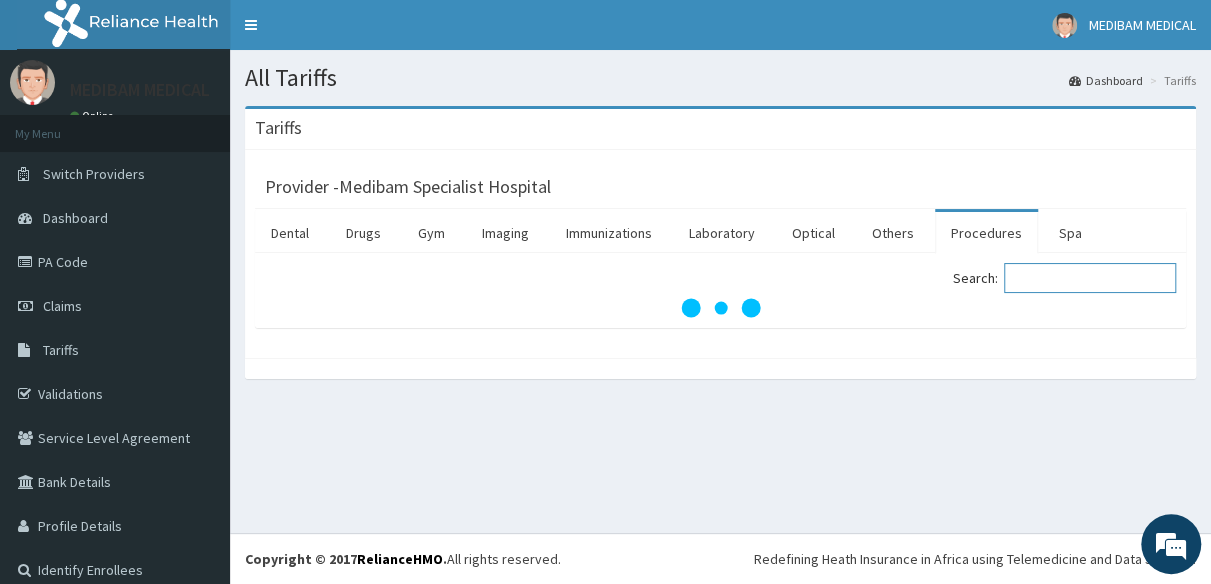 click on "Search:" at bounding box center [1090, 278] 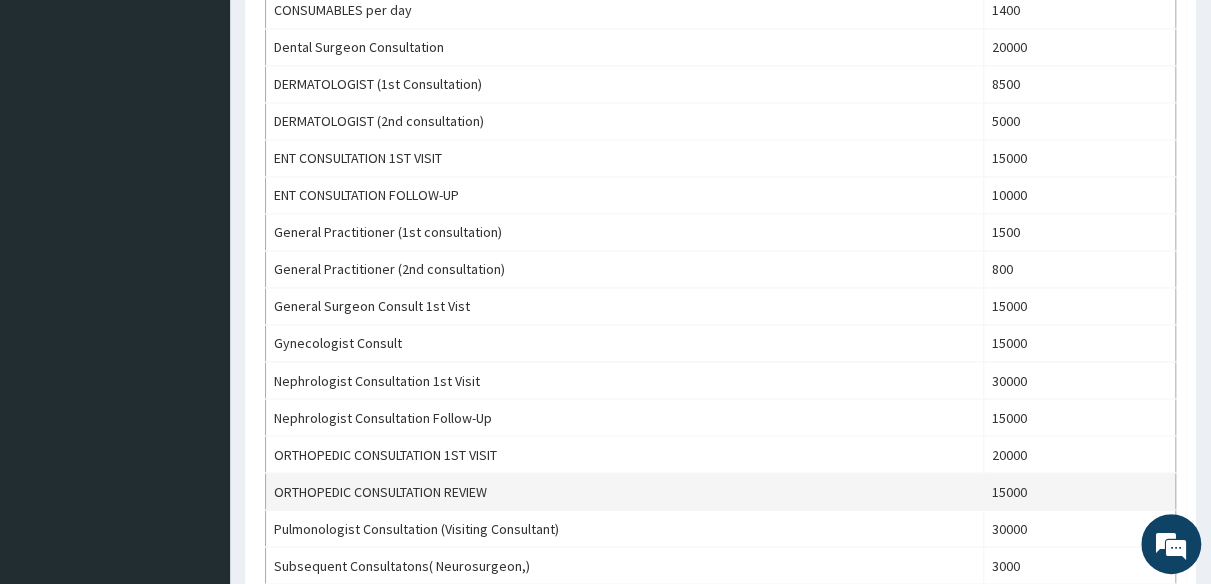 scroll, scrollTop: 1500, scrollLeft: 0, axis: vertical 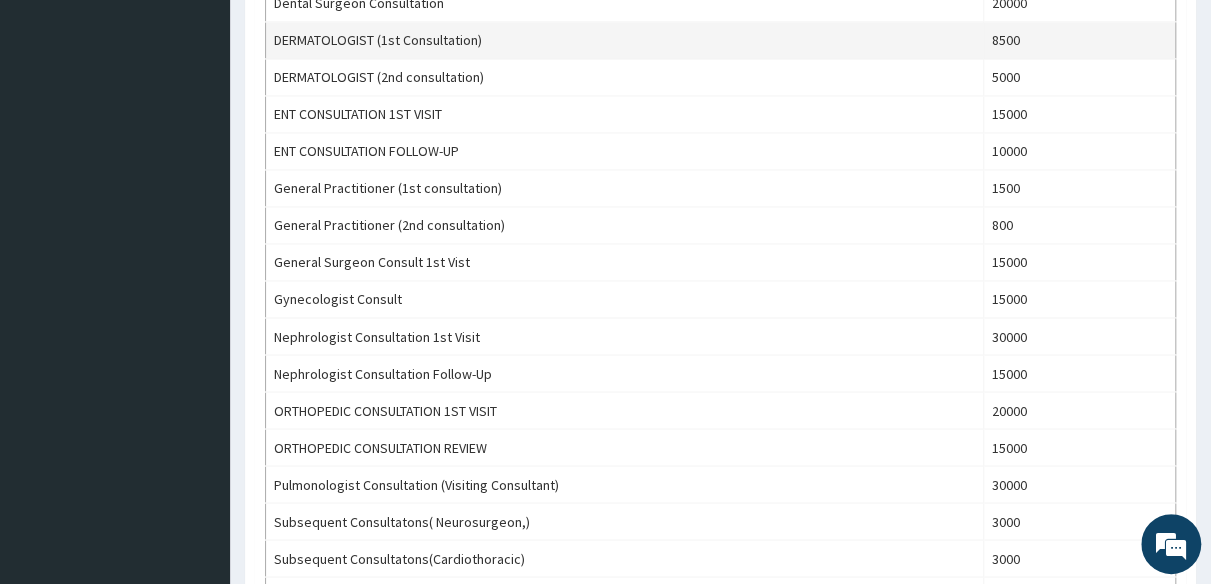 type on "CONSU" 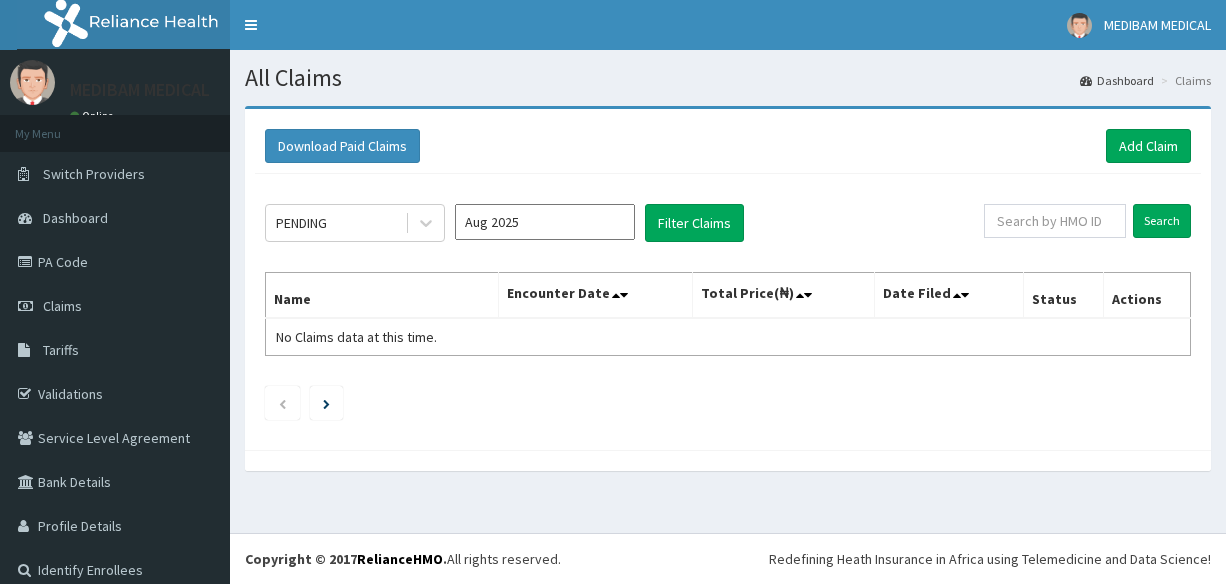 scroll, scrollTop: 0, scrollLeft: 0, axis: both 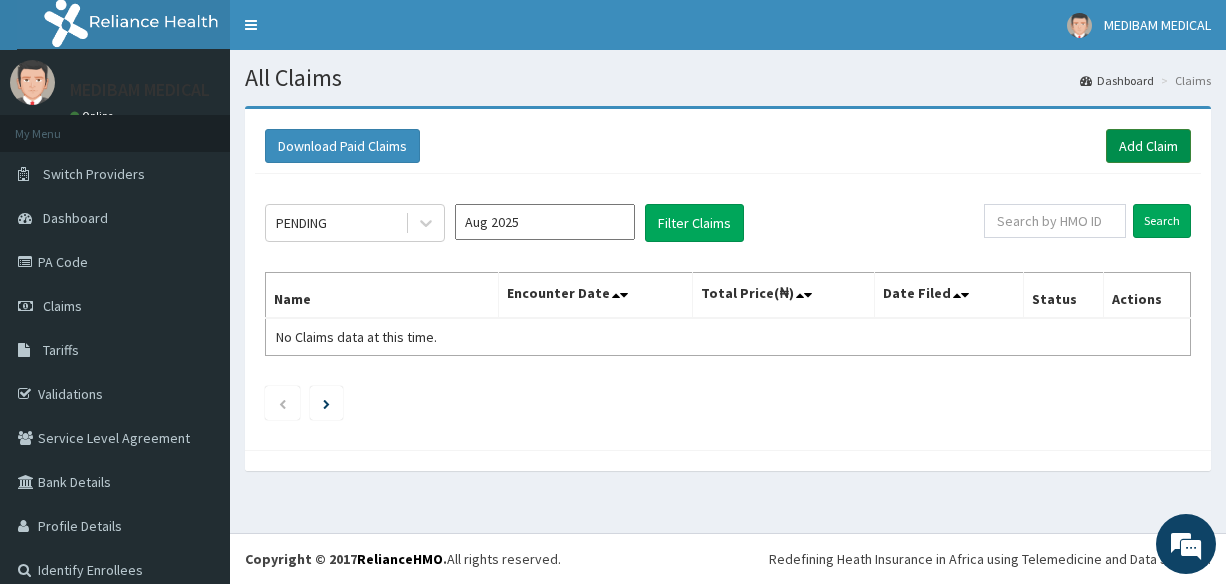 click on "Add Claim" at bounding box center (1148, 146) 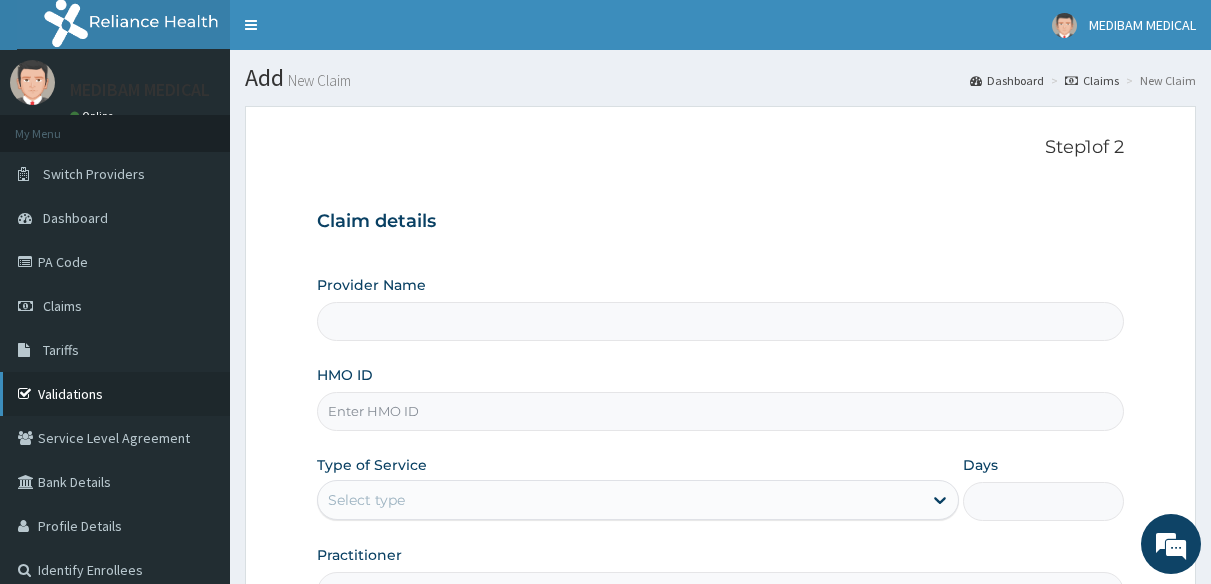 scroll, scrollTop: 0, scrollLeft: 0, axis: both 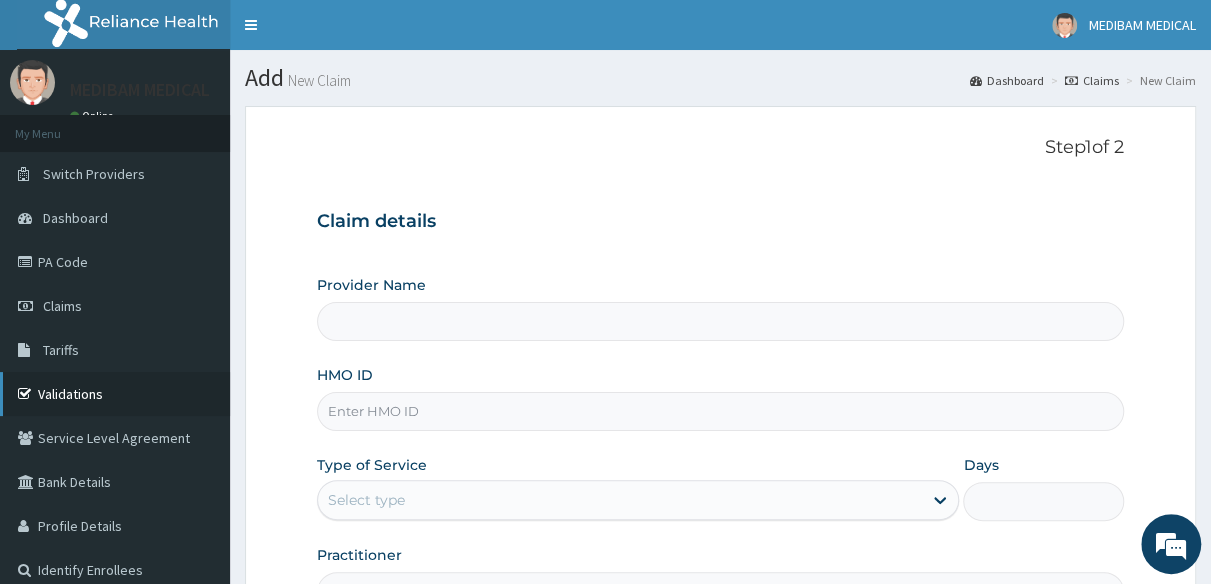 click on "Validations" at bounding box center (115, 394) 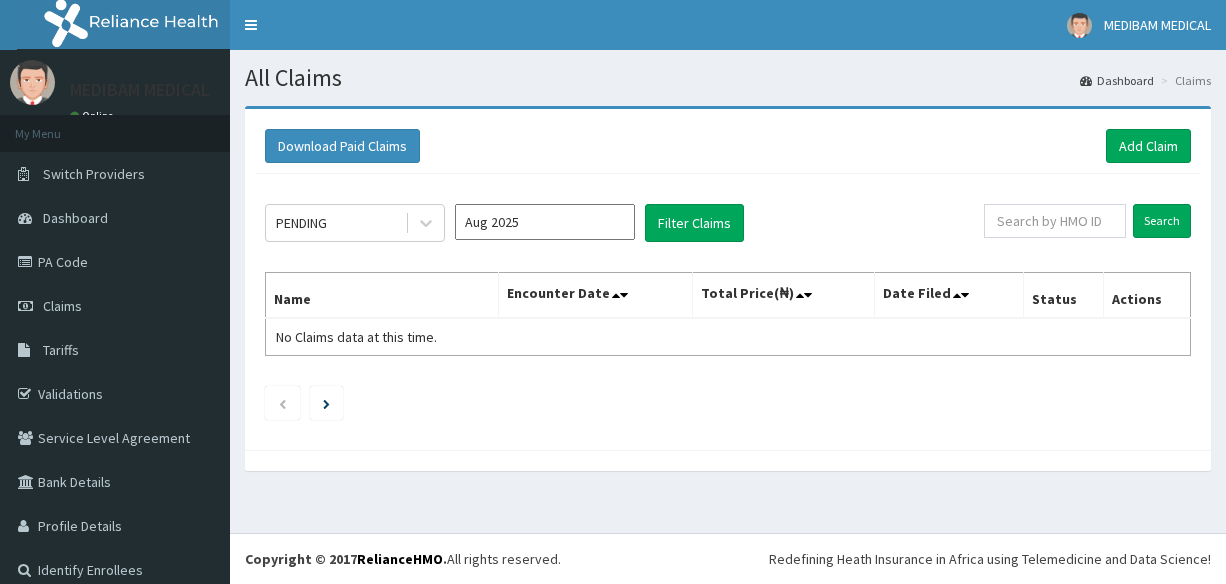 scroll, scrollTop: 0, scrollLeft: 0, axis: both 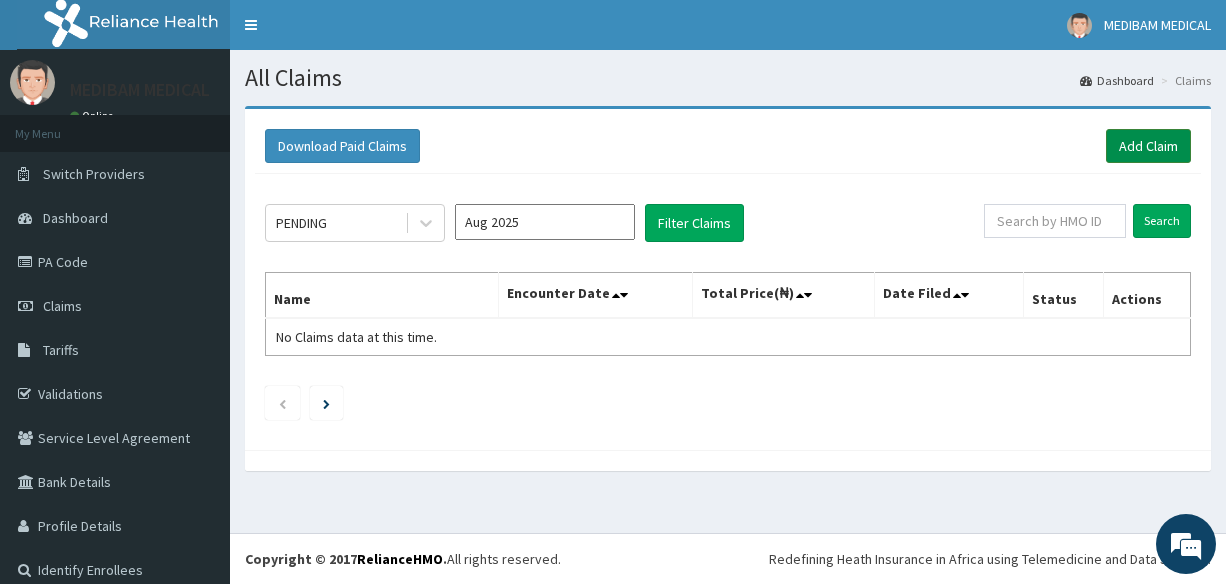 click on "Add Claim" at bounding box center [1148, 146] 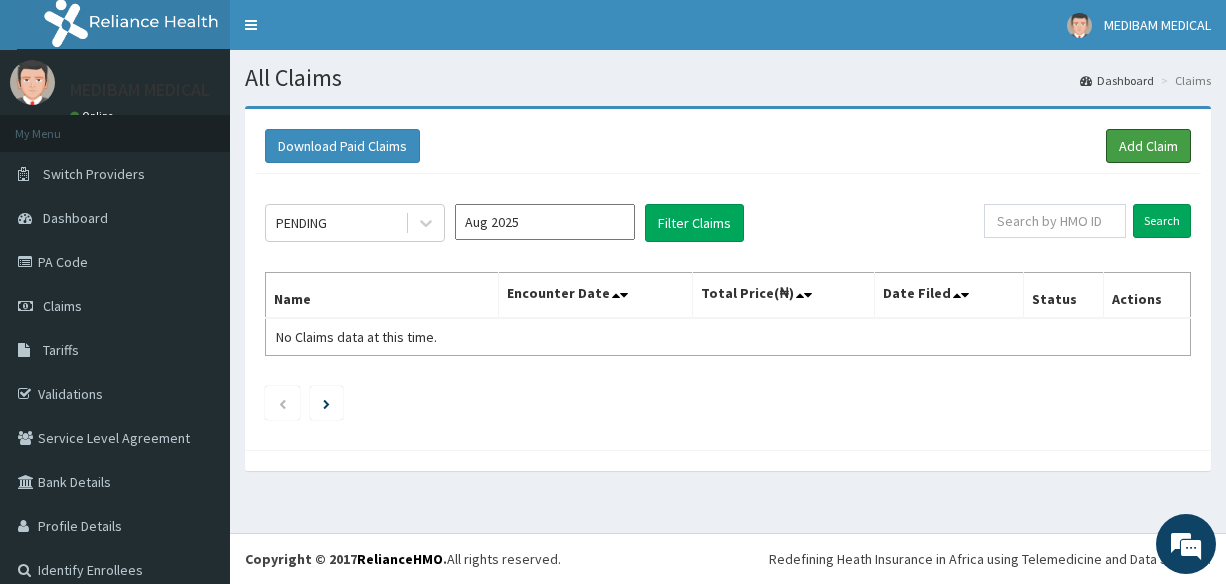 drag, startPoint x: 1126, startPoint y: 137, endPoint x: 1128, endPoint y: 113, distance: 24.083189 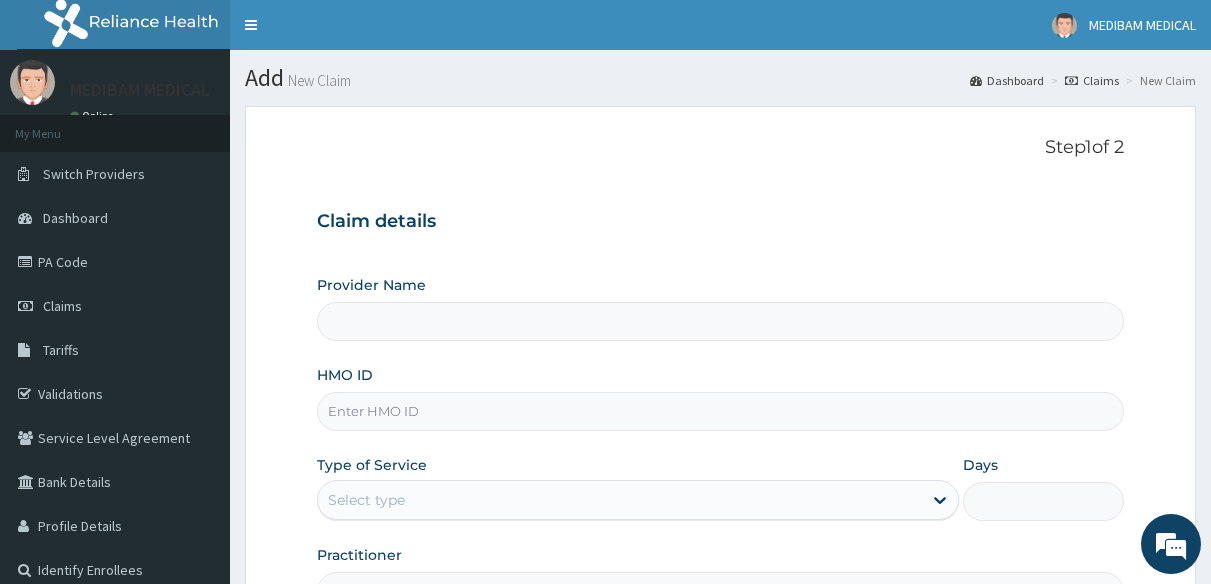 scroll, scrollTop: 0, scrollLeft: 0, axis: both 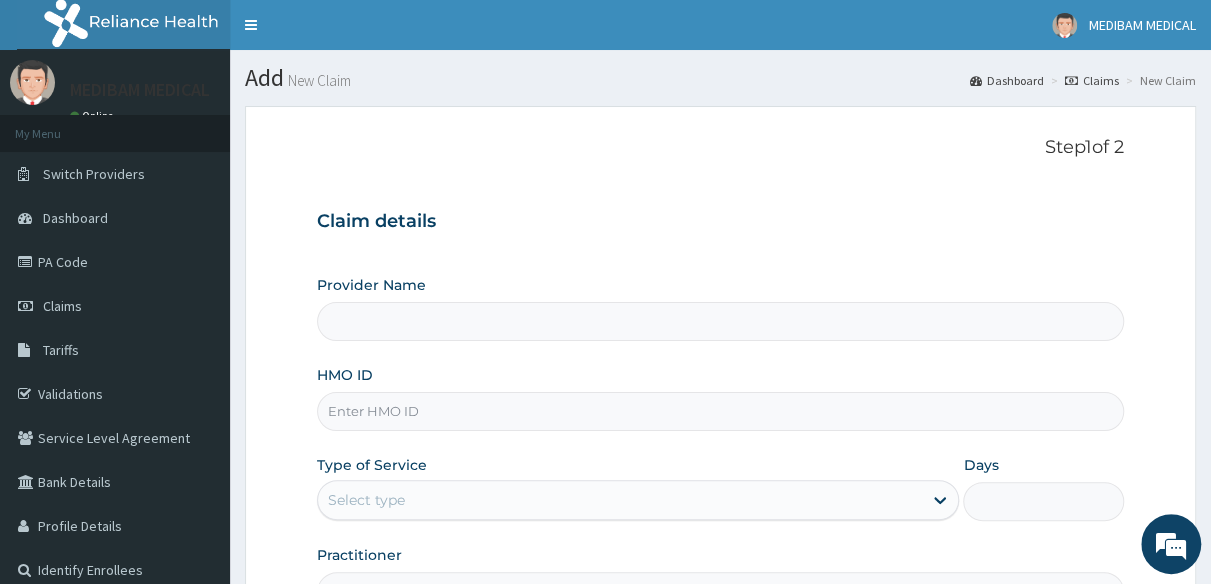 type on "Medibam Specialist Hospital" 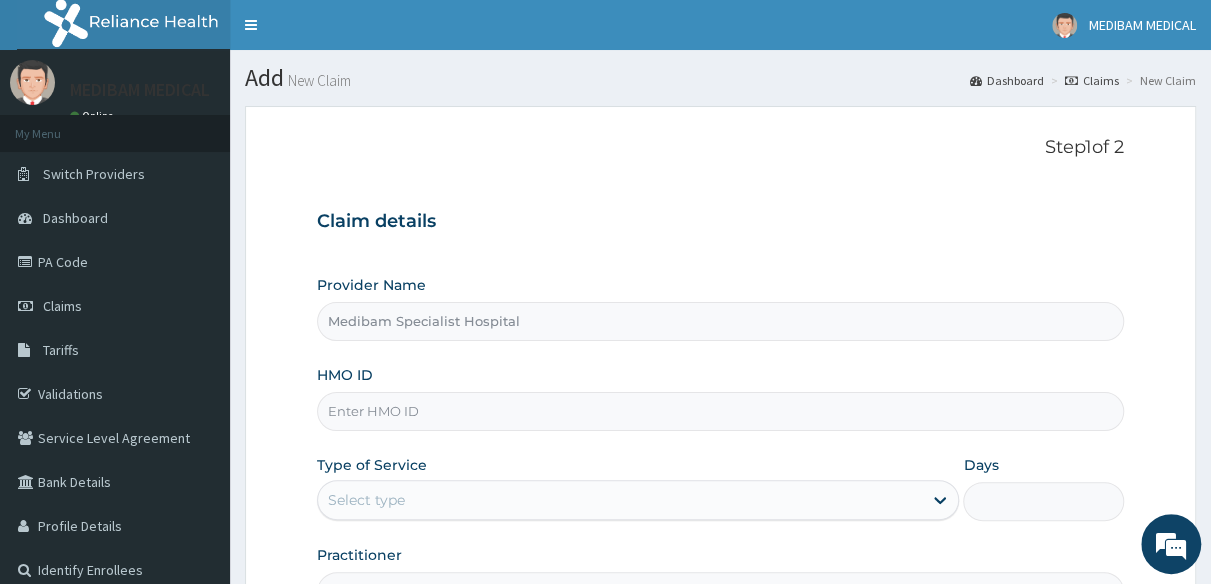 click on "HMO ID" at bounding box center [720, 411] 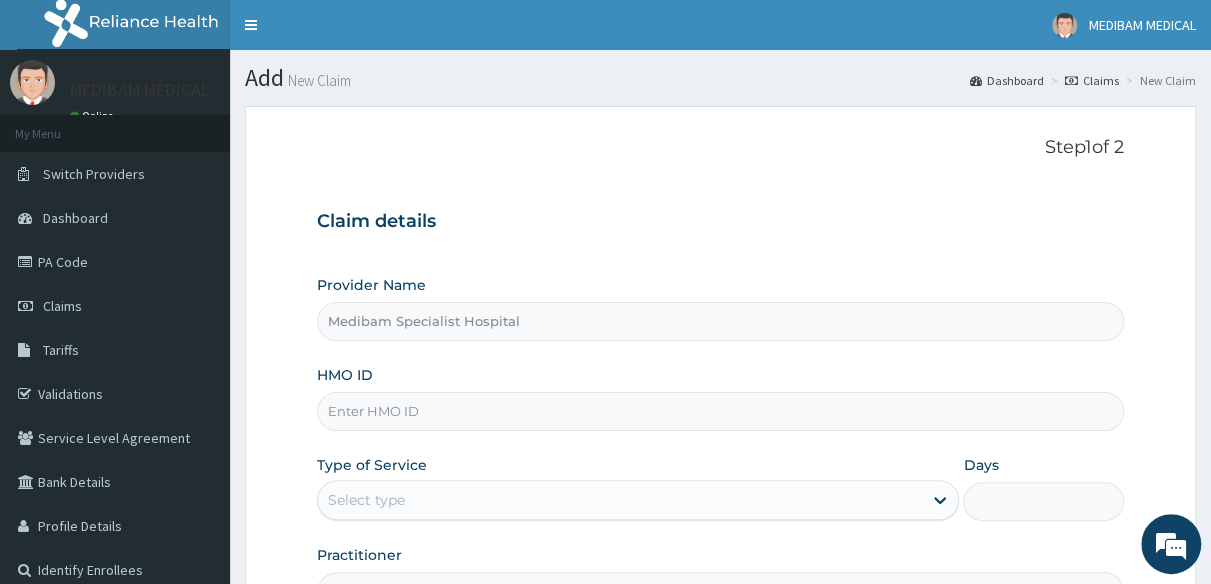 paste on "WAB/10011/B" 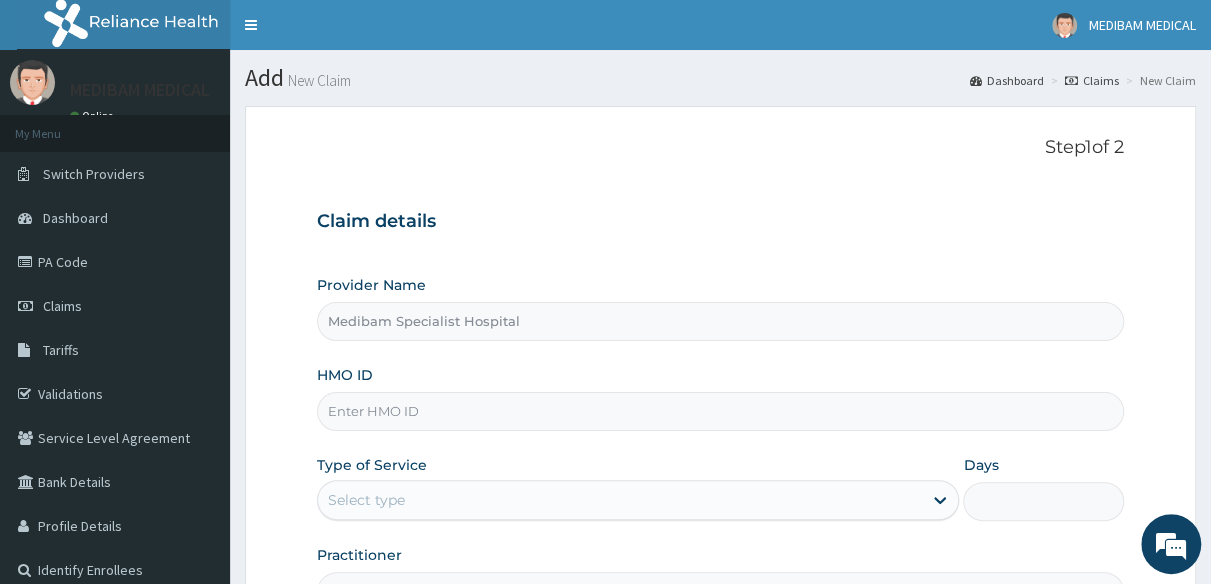 type on "WAB/10011/B" 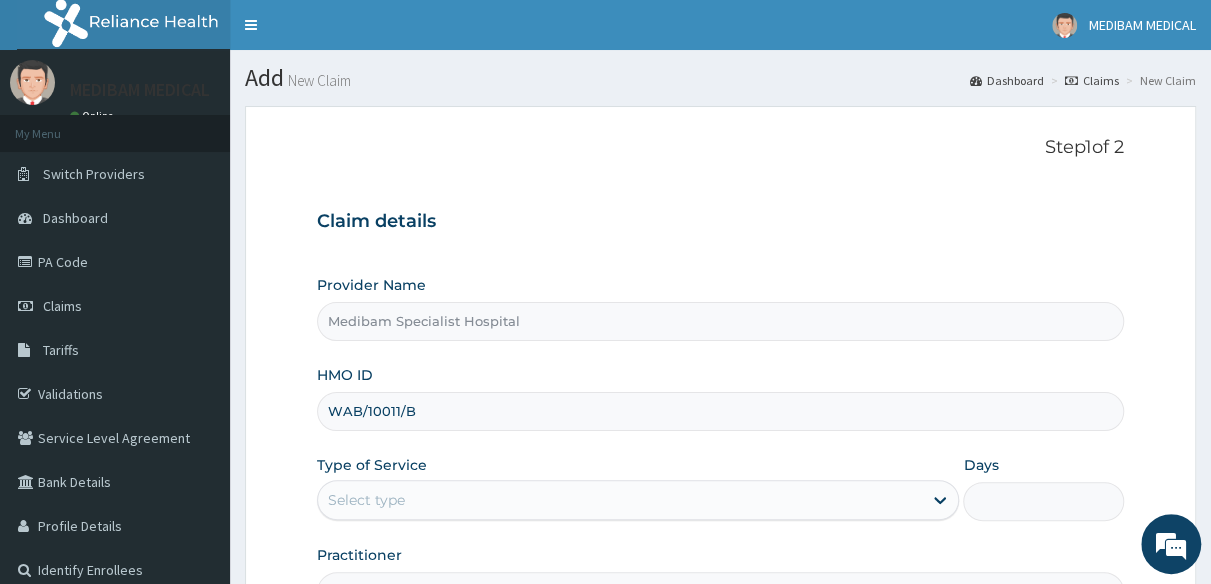 click on "Step  1  of 2 Claim details Provider Name Medibam Specialist Hospital HMO ID WAB/10011/B Type of Service Select type Days Practitioner" at bounding box center [720, 374] 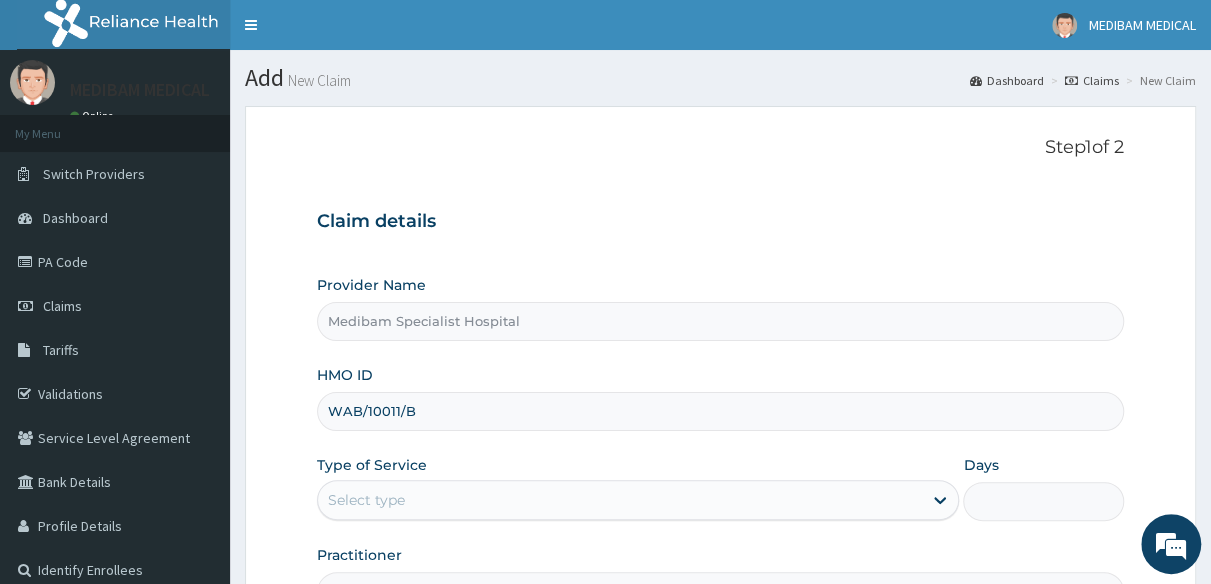 scroll, scrollTop: 0, scrollLeft: 0, axis: both 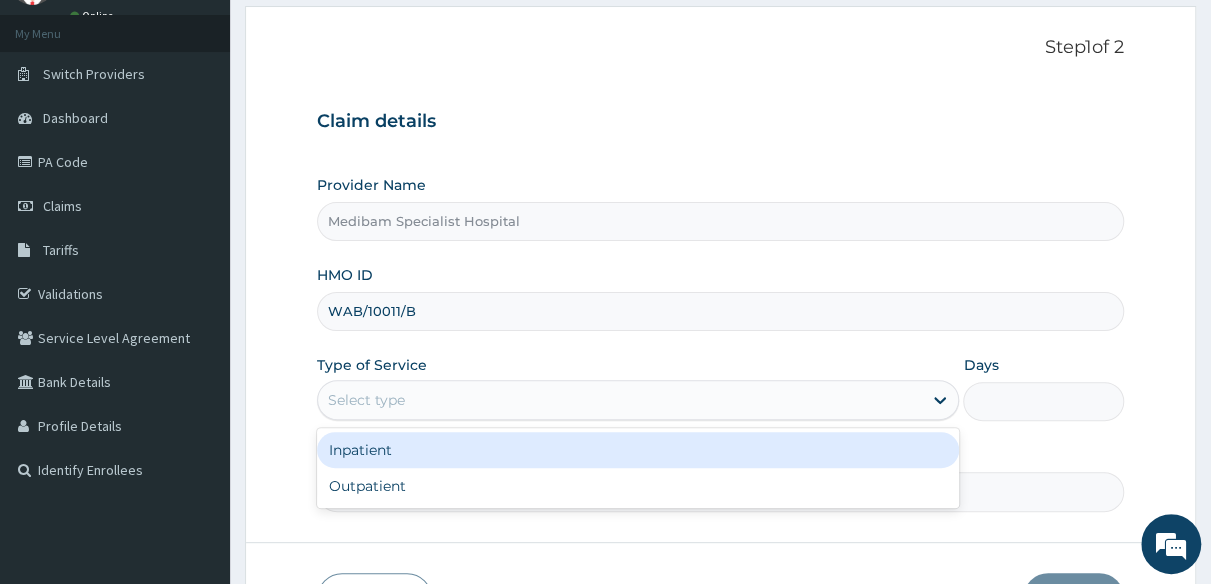 click on "Select type" at bounding box center (620, 400) 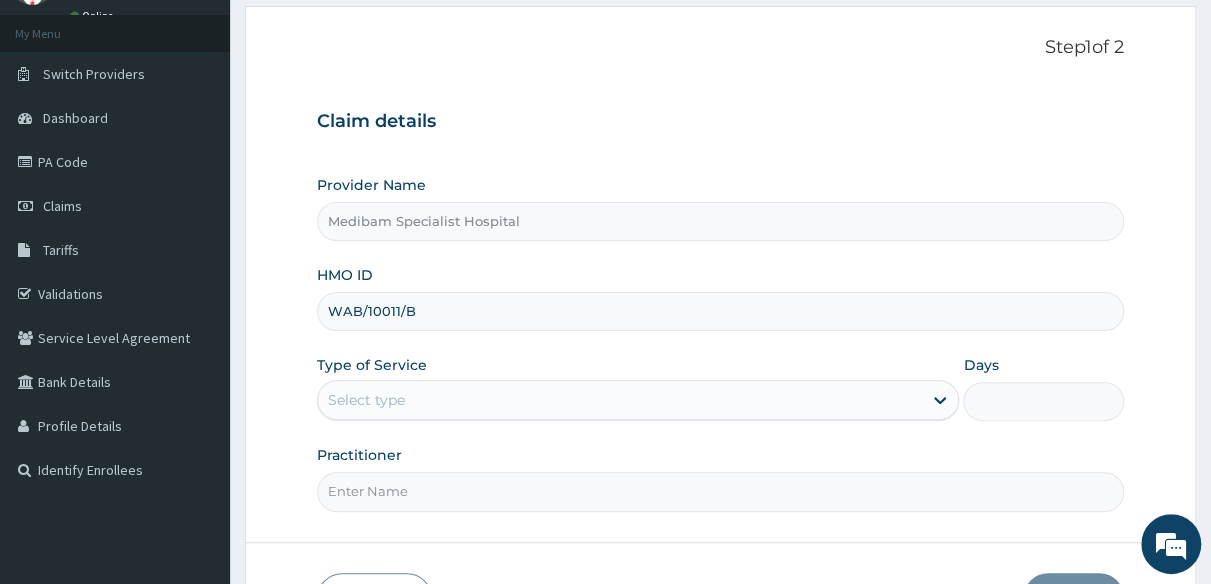 click on "Type of Service Select type" at bounding box center [638, 388] 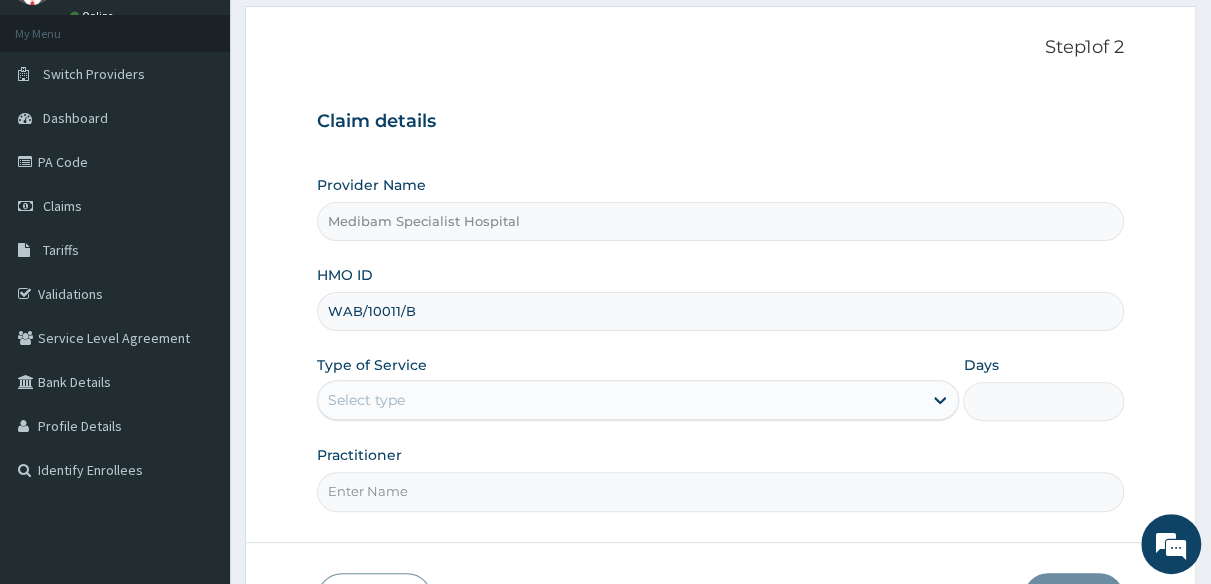 click on "Select type" at bounding box center [620, 400] 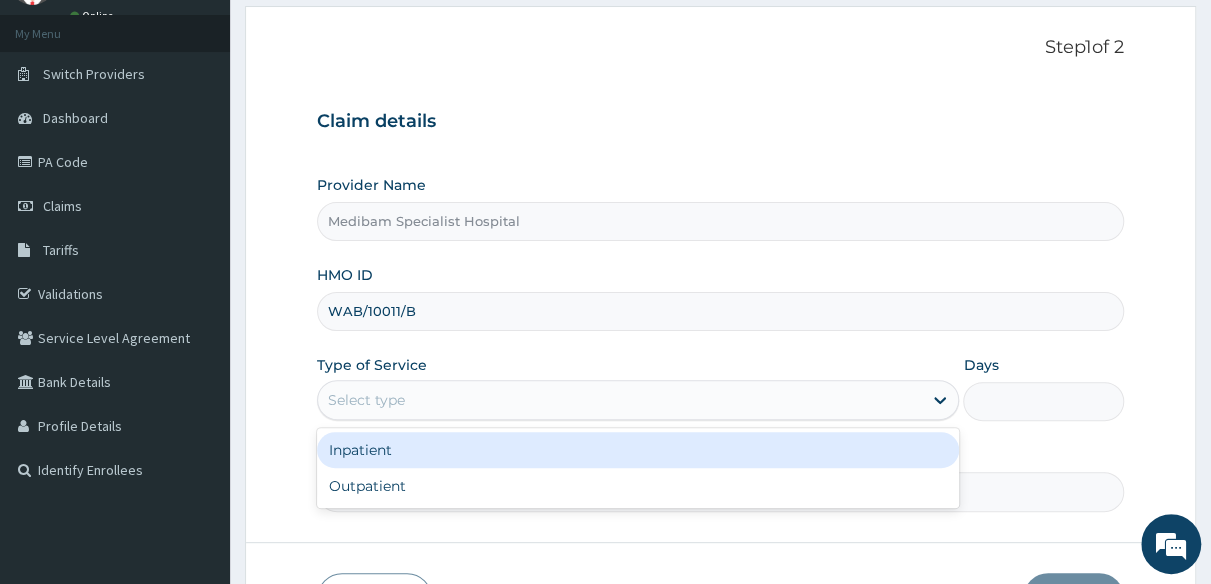 click on "Select type" at bounding box center (620, 400) 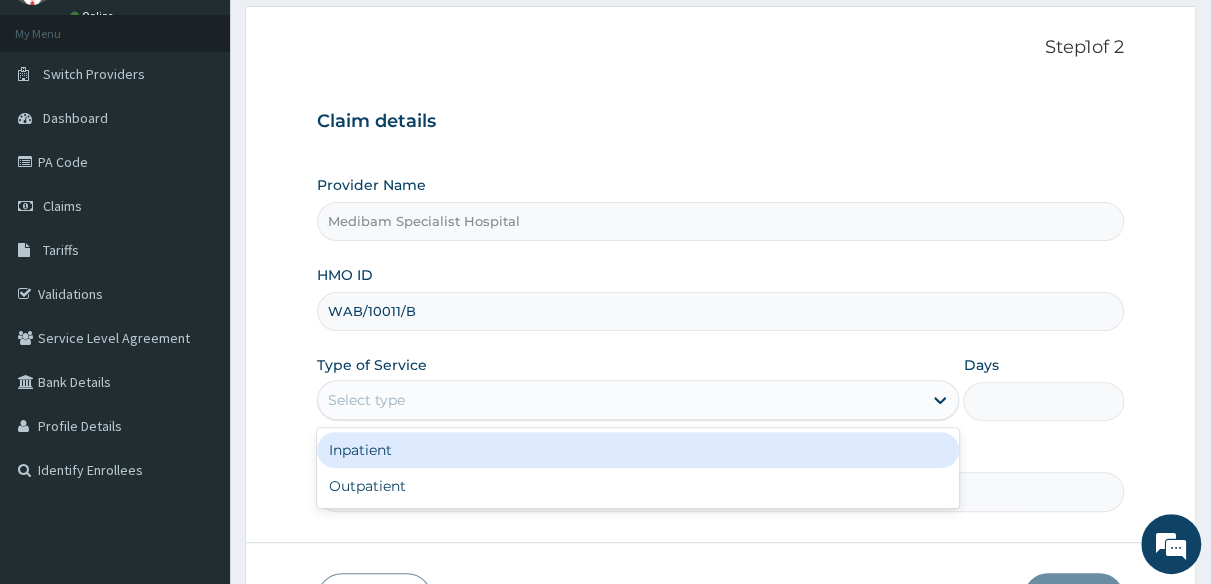 click on "Select type" at bounding box center [620, 400] 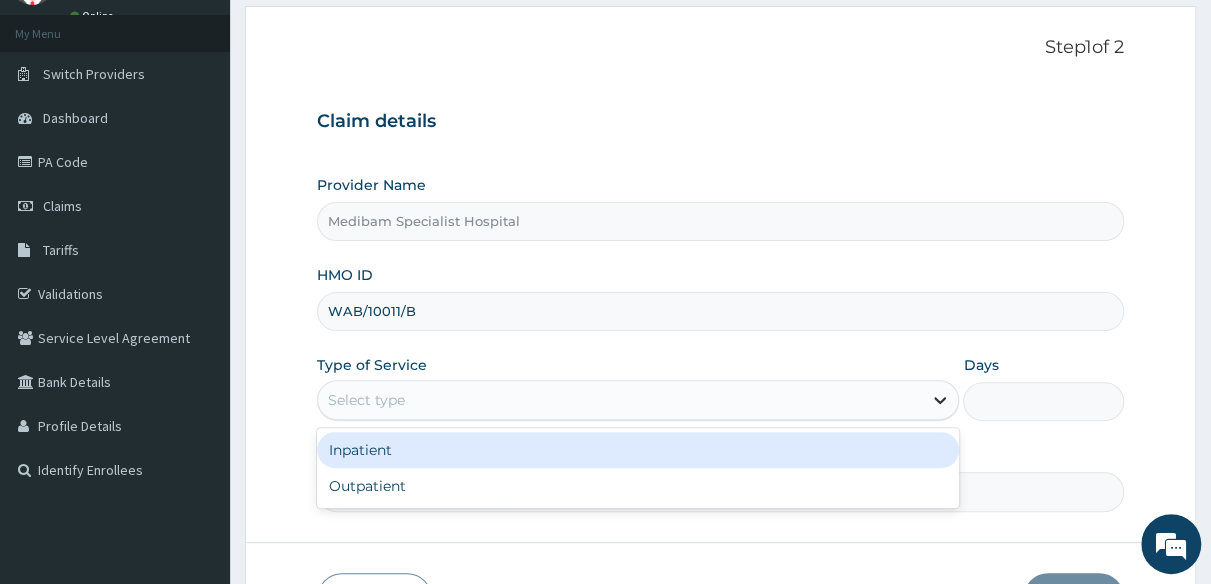 click at bounding box center [940, 400] 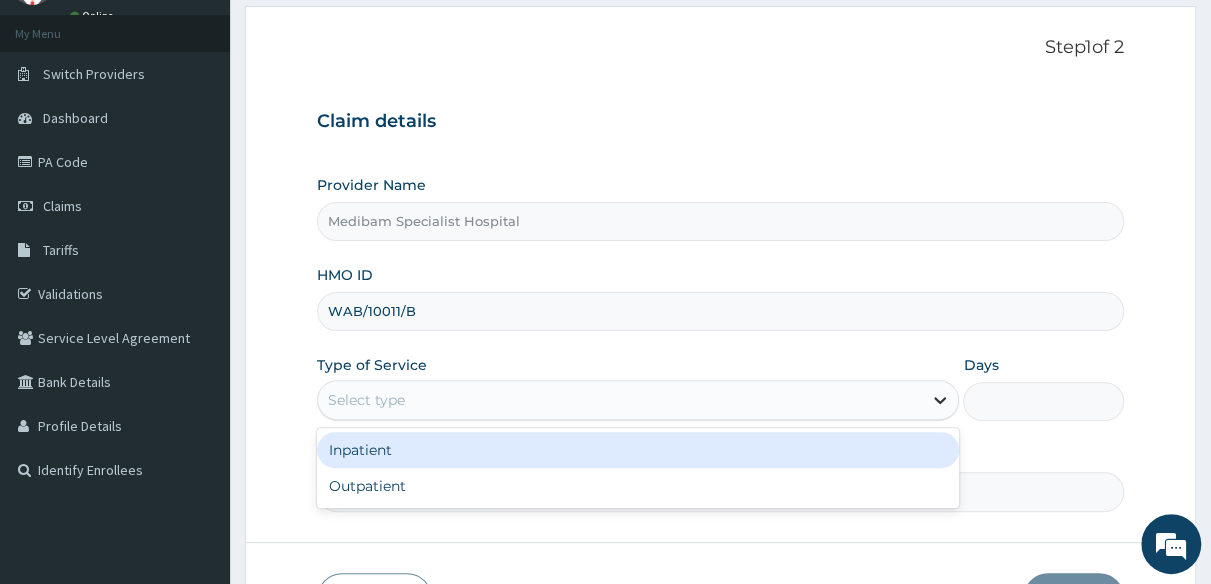click at bounding box center [940, 400] 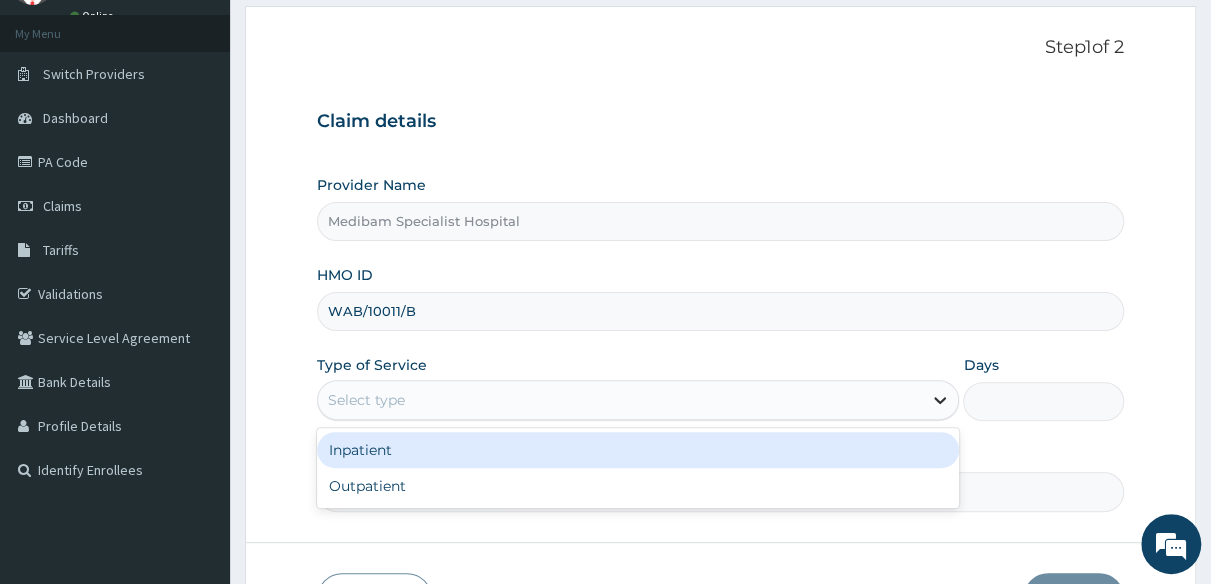 click 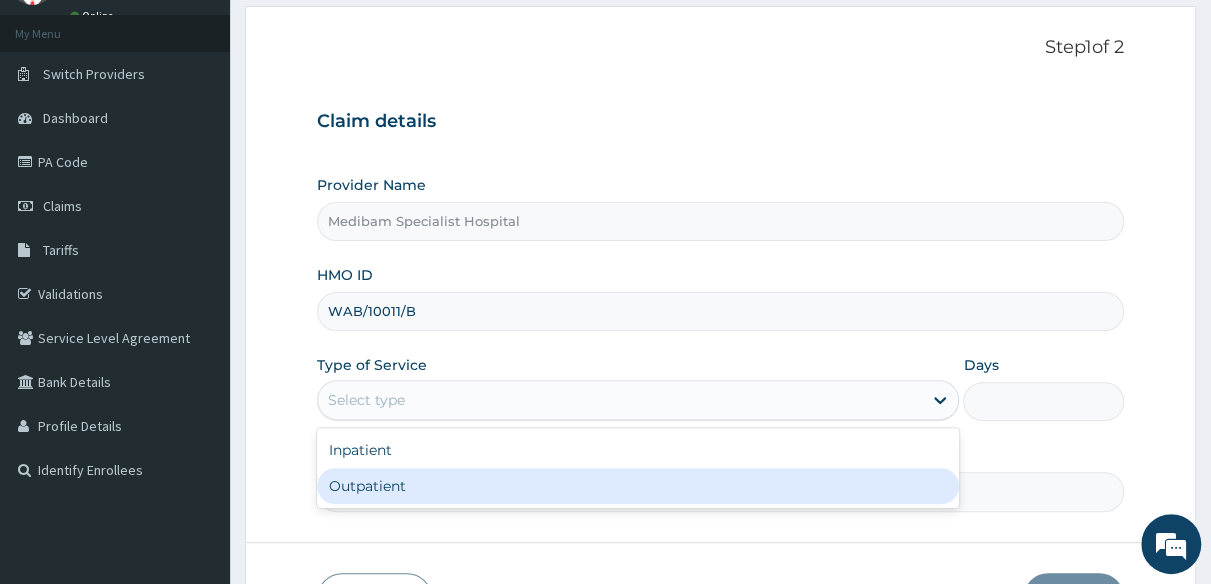 click on "Outpatient" at bounding box center (638, 486) 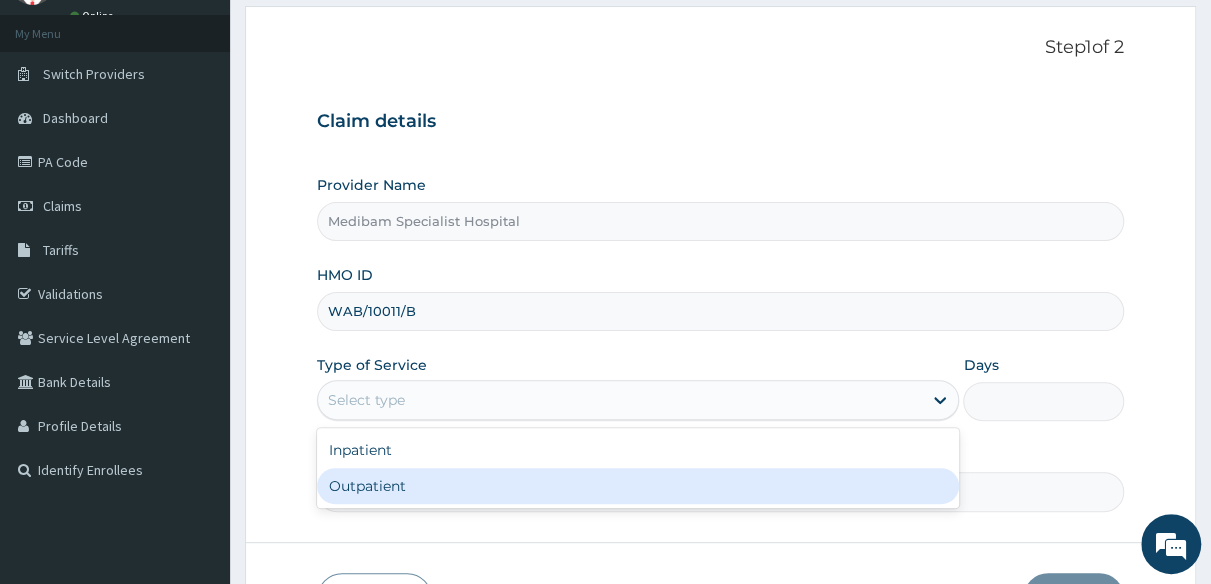 type on "1" 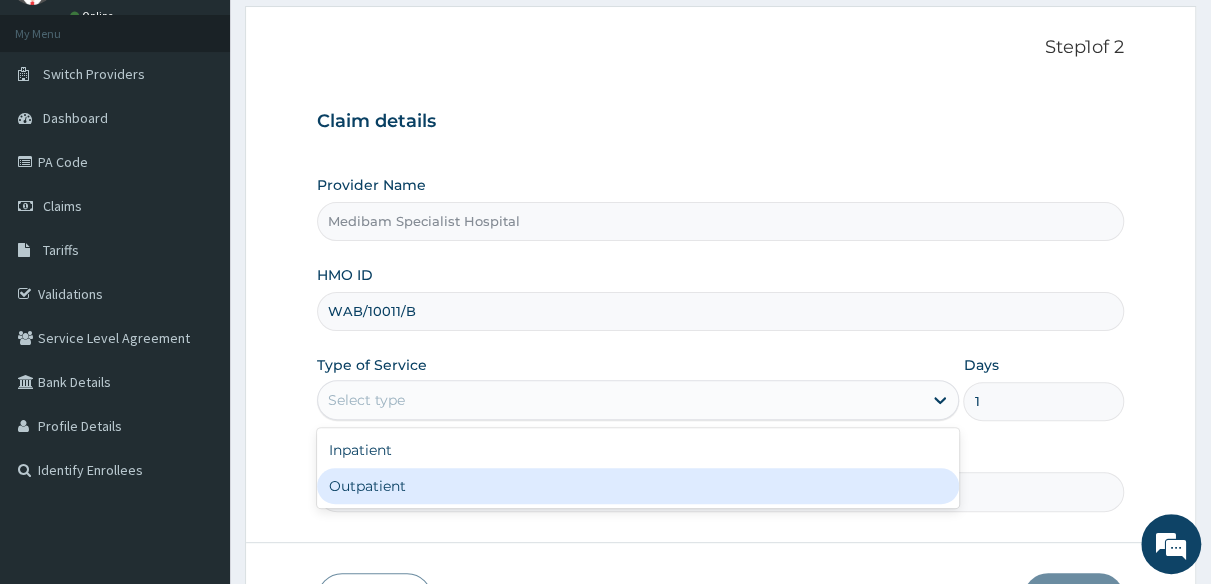 click on "Practitioner" at bounding box center (720, 491) 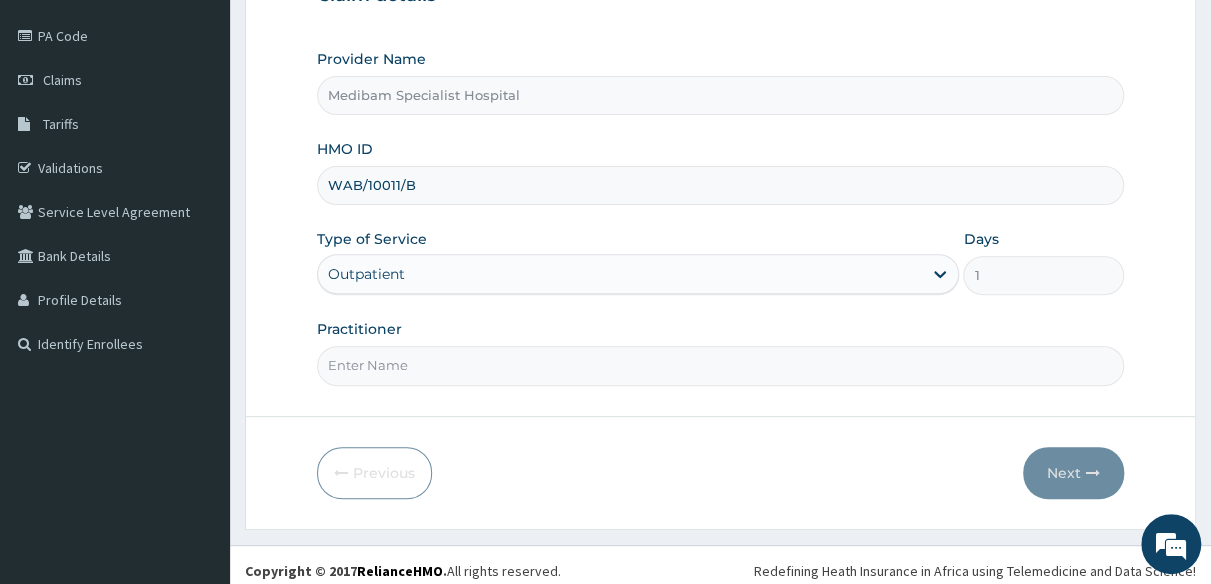 scroll, scrollTop: 234, scrollLeft: 0, axis: vertical 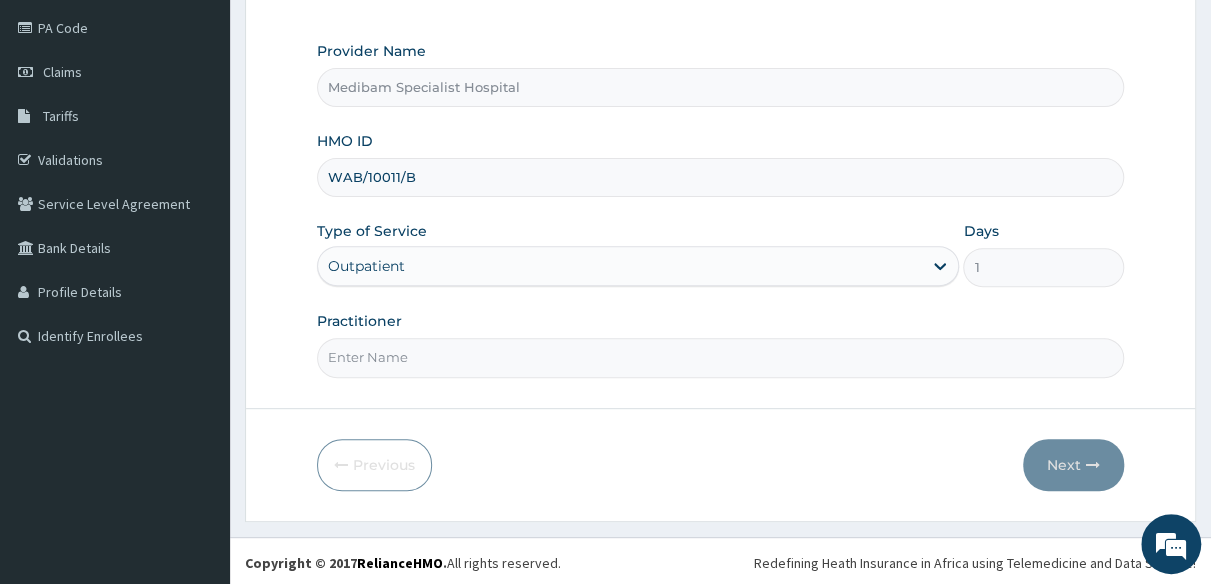 click on "Practitioner" at bounding box center [720, 357] 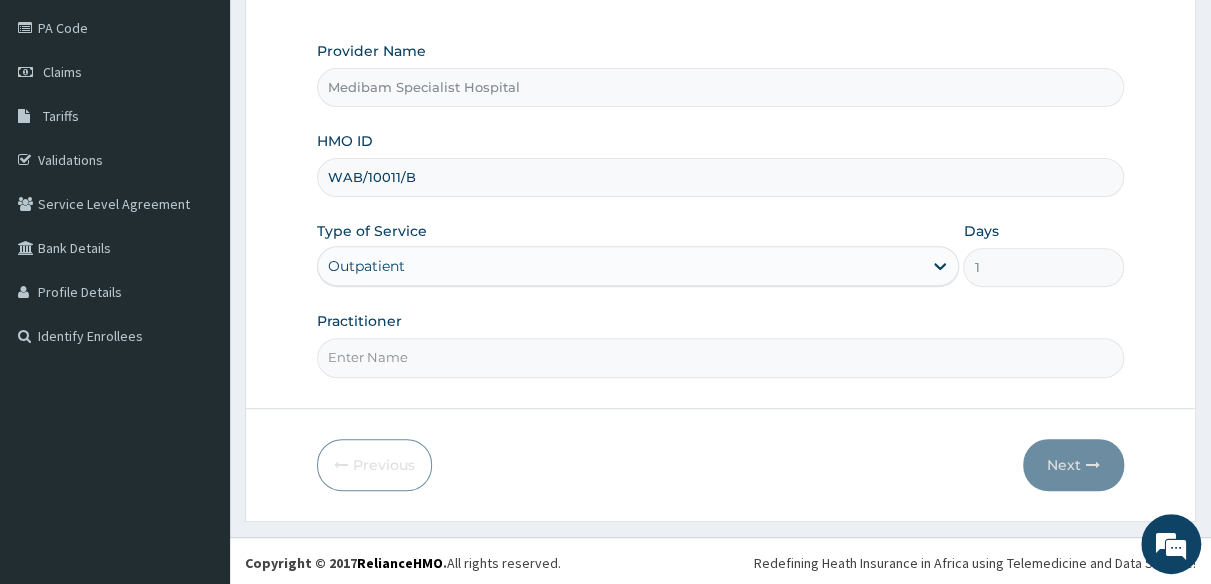 click on "Practitioner" at bounding box center (720, 357) 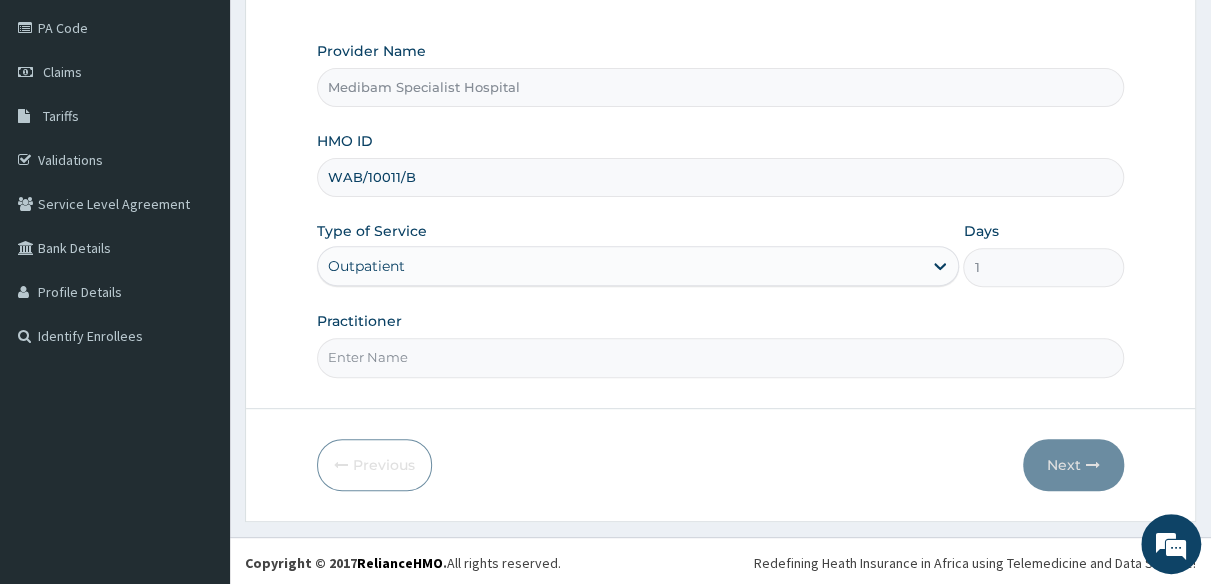type on "DR OMOJUWA" 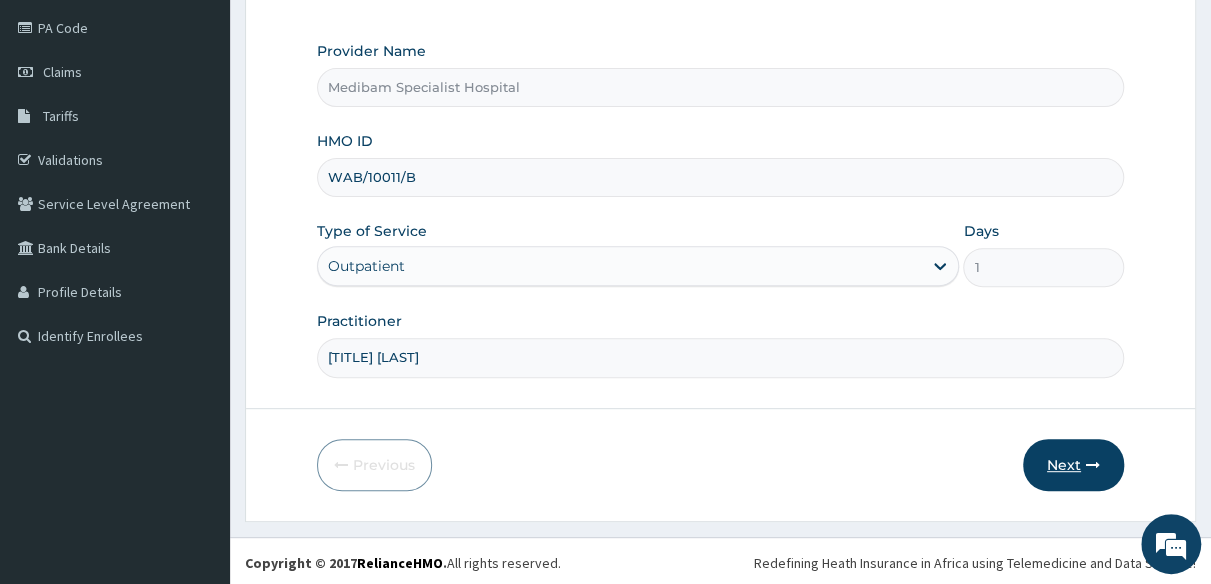 click on "Next" at bounding box center [1073, 465] 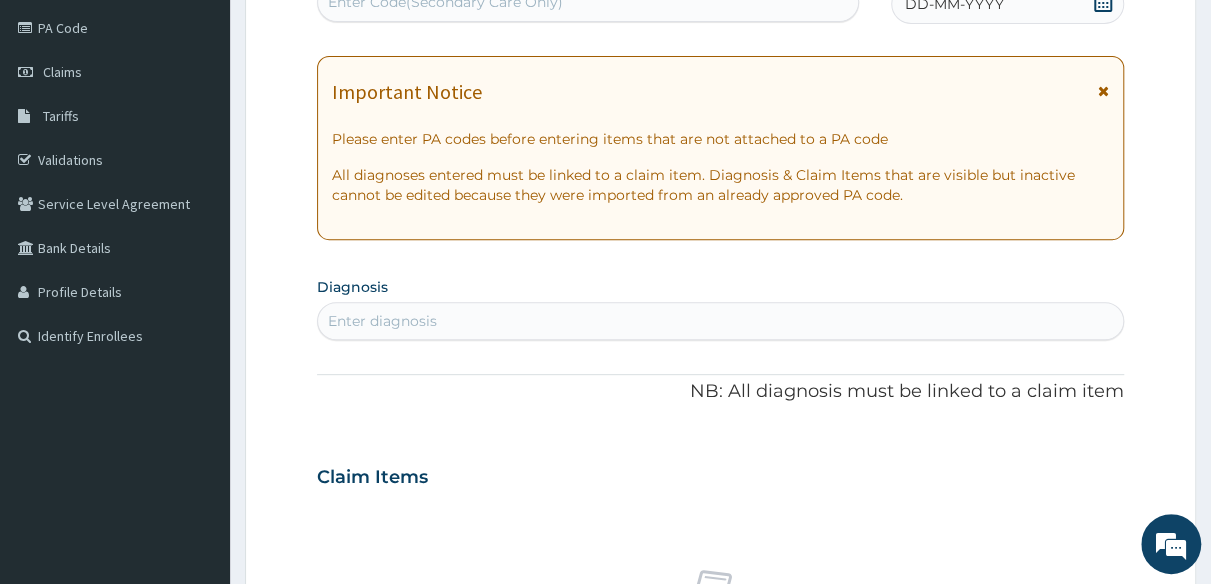 scroll, scrollTop: 134, scrollLeft: 0, axis: vertical 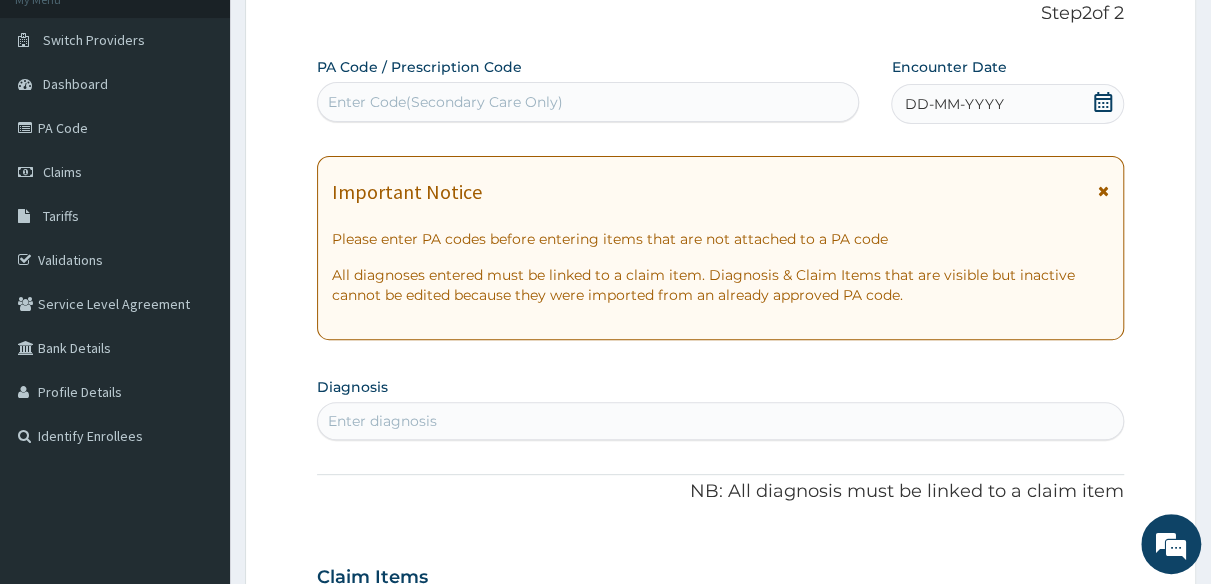 click on "DD-MM-YYYY" at bounding box center [953, 104] 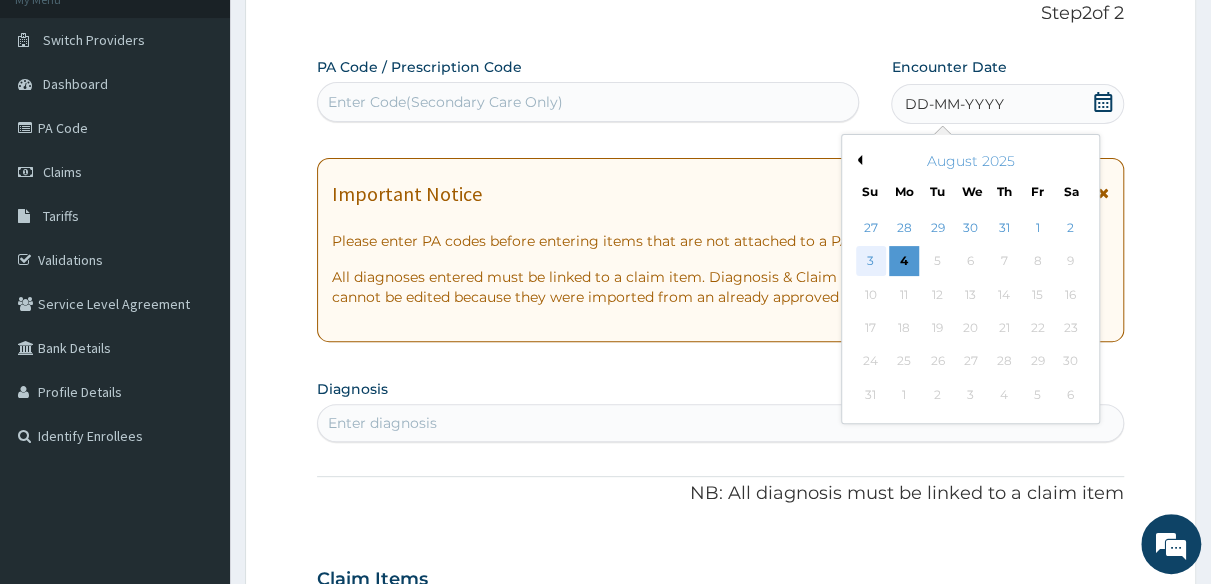 click on "3" at bounding box center [871, 262] 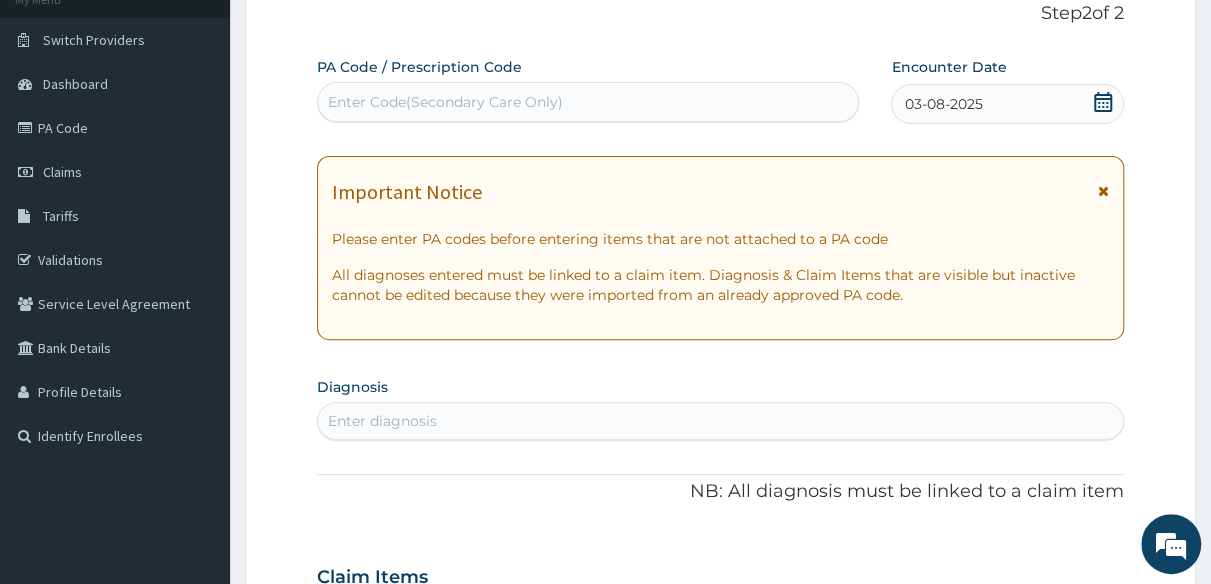click on "Important Notice Please enter PA codes before entering items that are not attached to a PA code   All diagnoses entered must be linked to a claim item. Diagnosis & Claim Items that are visible but inactive cannot be edited because they were imported from an already approved PA code." at bounding box center (720, 248) 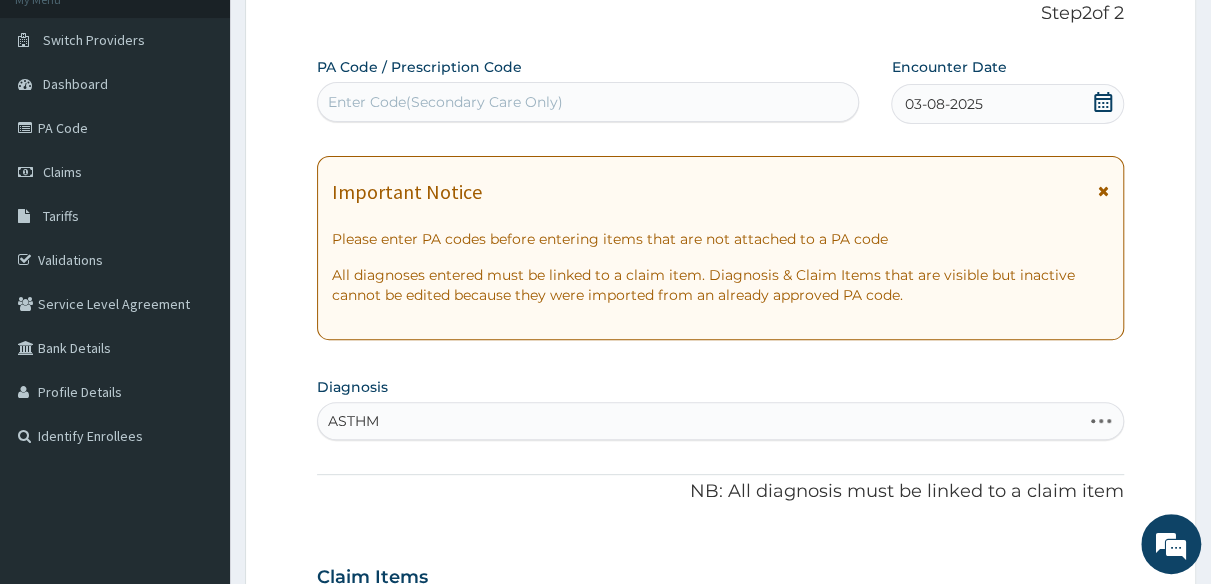 type on "ASTHMA" 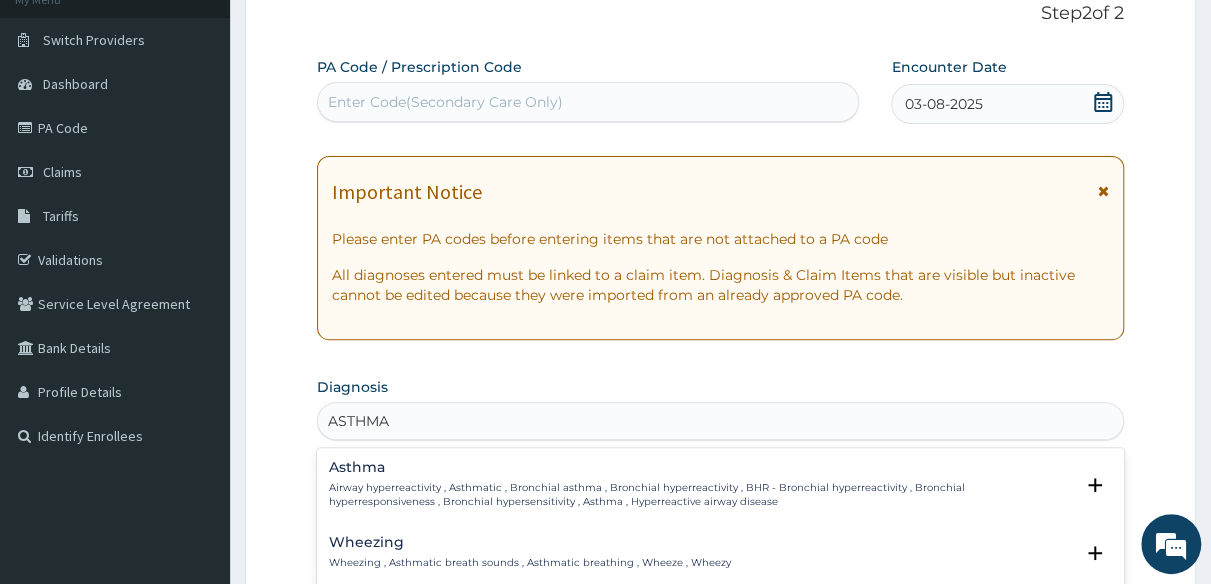 click on "Airway hyperreactivity , Asthmatic , Bronchial asthma , Bronchial hyperreactivity , BHR - Bronchial hyperreactivity , Bronchial hyperresponsiveness , Bronchial hypersensitivity , Asthma , Hyperreactive airway disease" at bounding box center (701, 495) 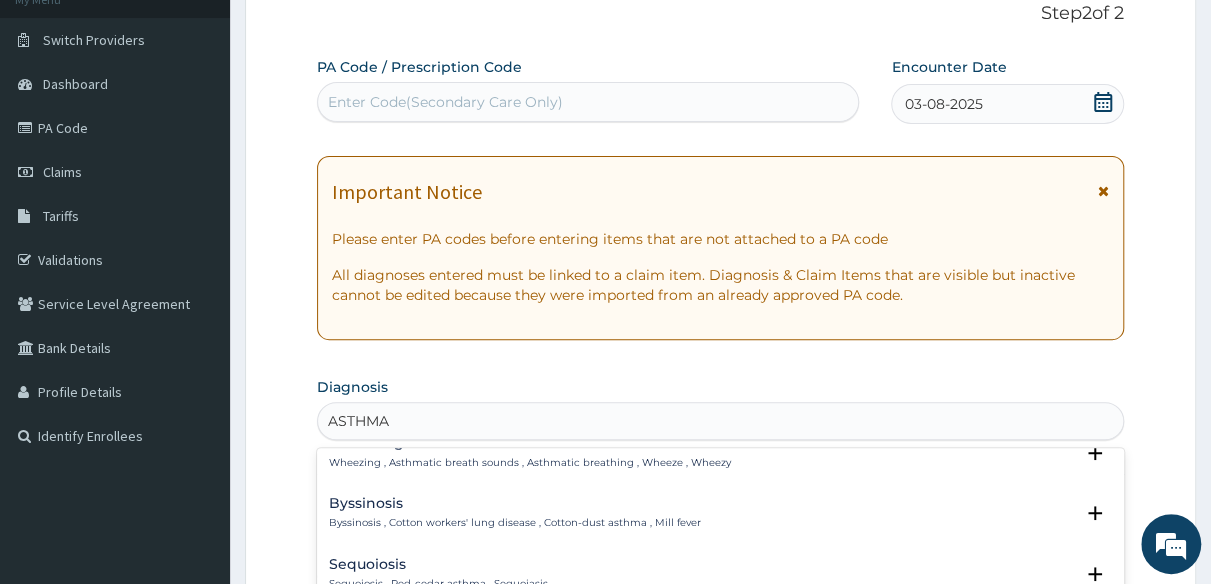 scroll, scrollTop: 0, scrollLeft: 0, axis: both 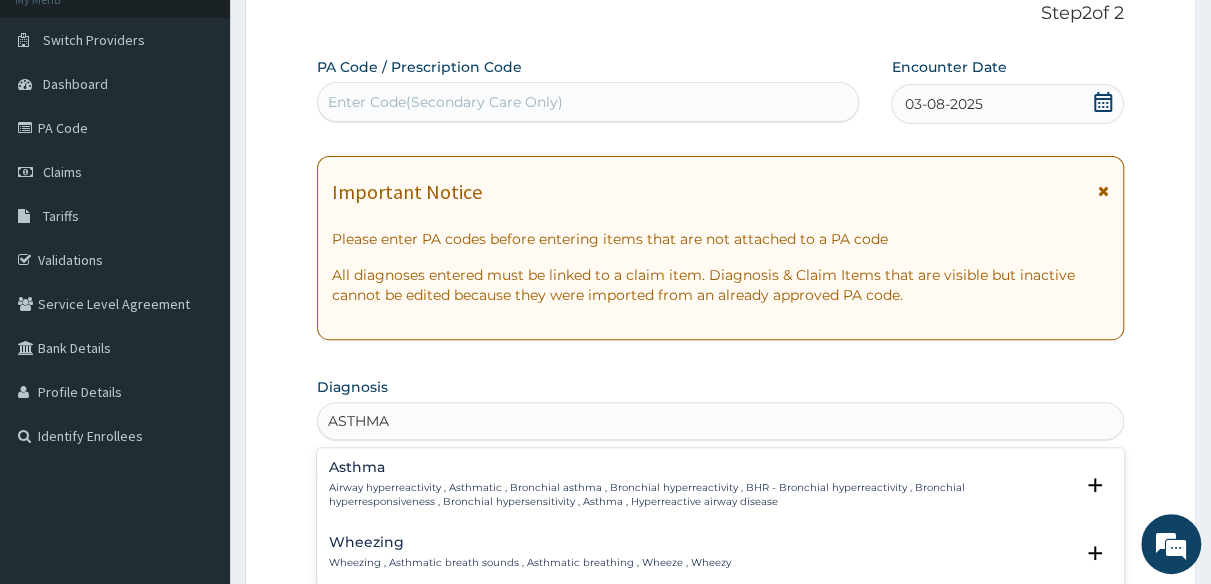 click on "Asthma Airway hyperreactivity , Asthmatic , Bronchial asthma , Bronchial hyperreactivity , BHR - Bronchial hyperreactivity , Bronchial hyperresponsiveness , Bronchial hypersensitivity , Asthma , Hyperreactive airway disease" at bounding box center (701, 484) 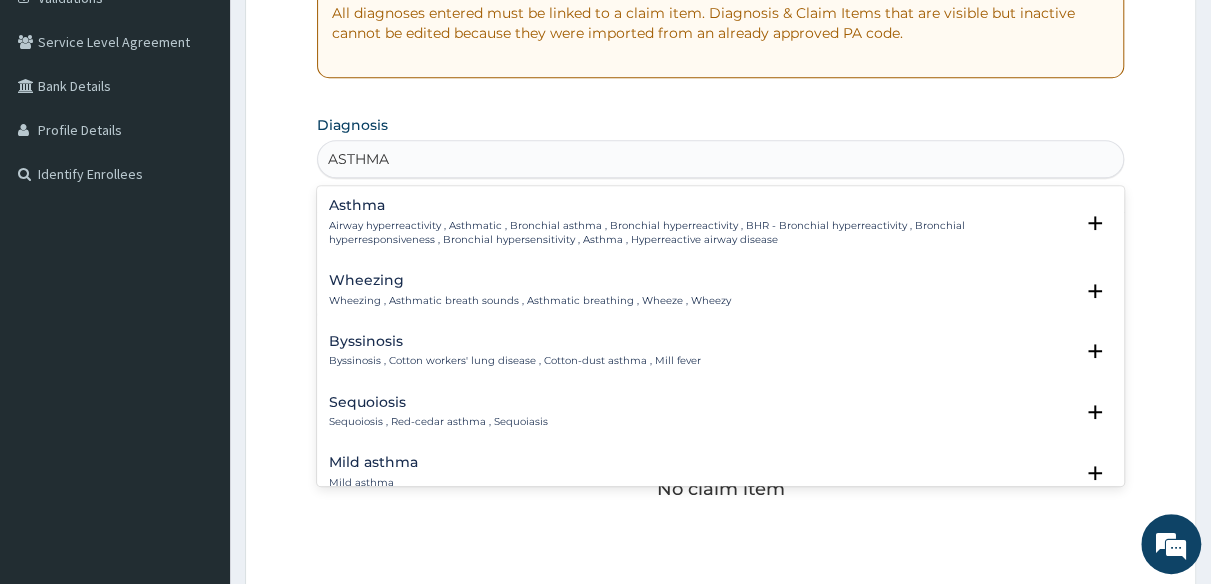 scroll, scrollTop: 434, scrollLeft: 0, axis: vertical 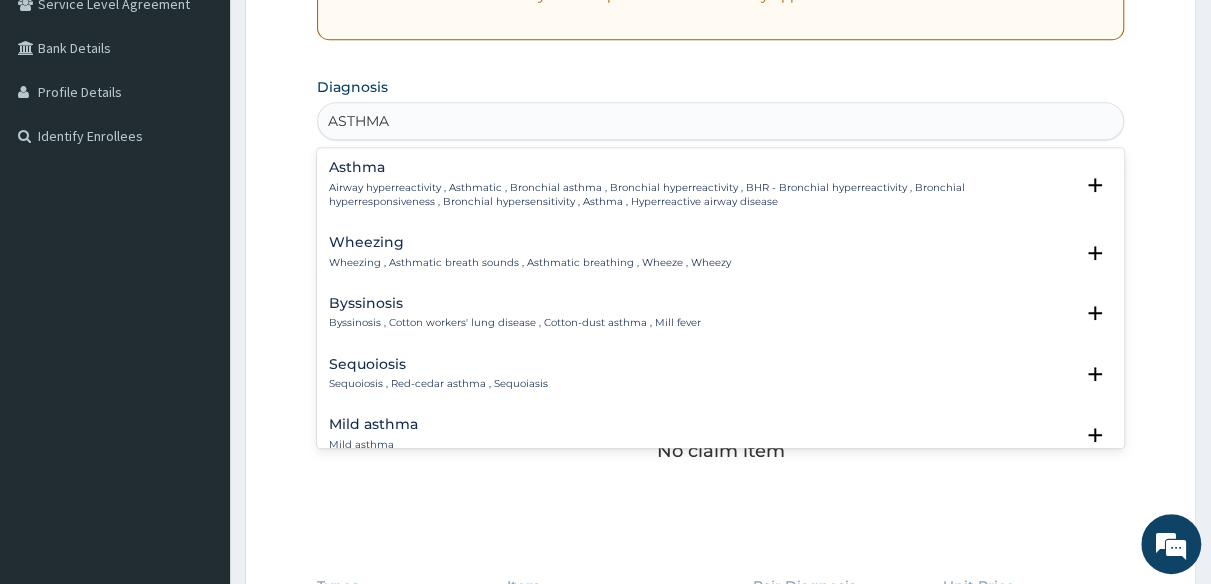 click on "Airway hyperreactivity , Asthmatic , Bronchial asthma , Bronchial hyperreactivity , BHR - Bronchial hyperreactivity , Bronchial hyperresponsiveness , Bronchial hypersensitivity , Asthma , Hyperreactive airway disease" at bounding box center (701, 195) 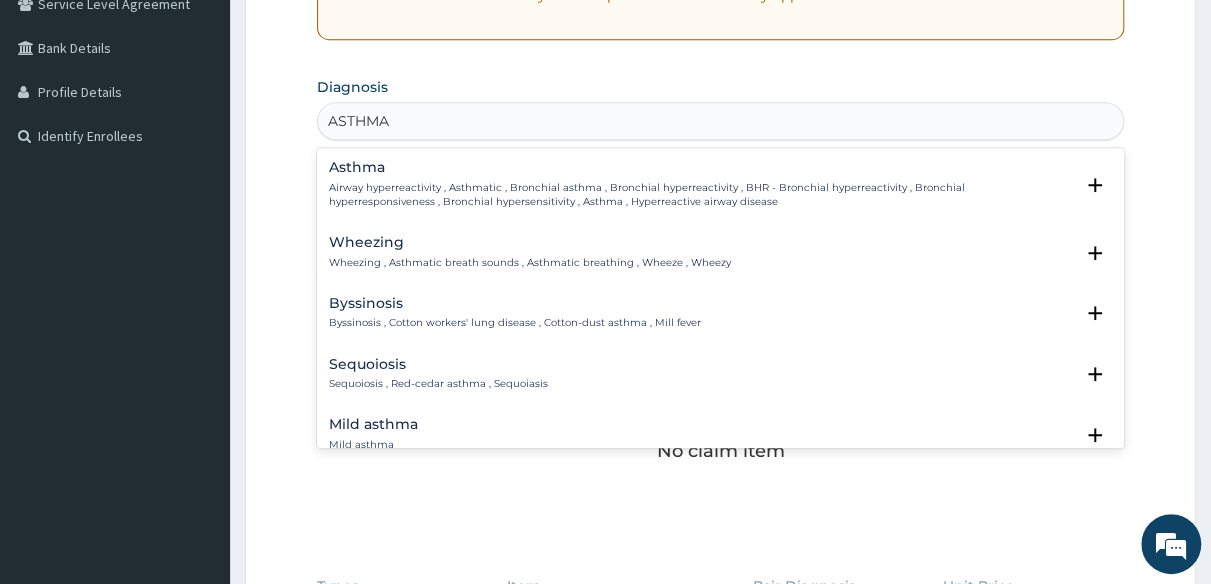 click on "Asthma Airway hyperreactivity , Asthmatic , Bronchial asthma , Bronchial hyperreactivity , BHR - Bronchial hyperreactivity , Bronchial hyperresponsiveness , Bronchial hypersensitivity , Asthma , Hyperreactive airway disease" at bounding box center [701, 184] 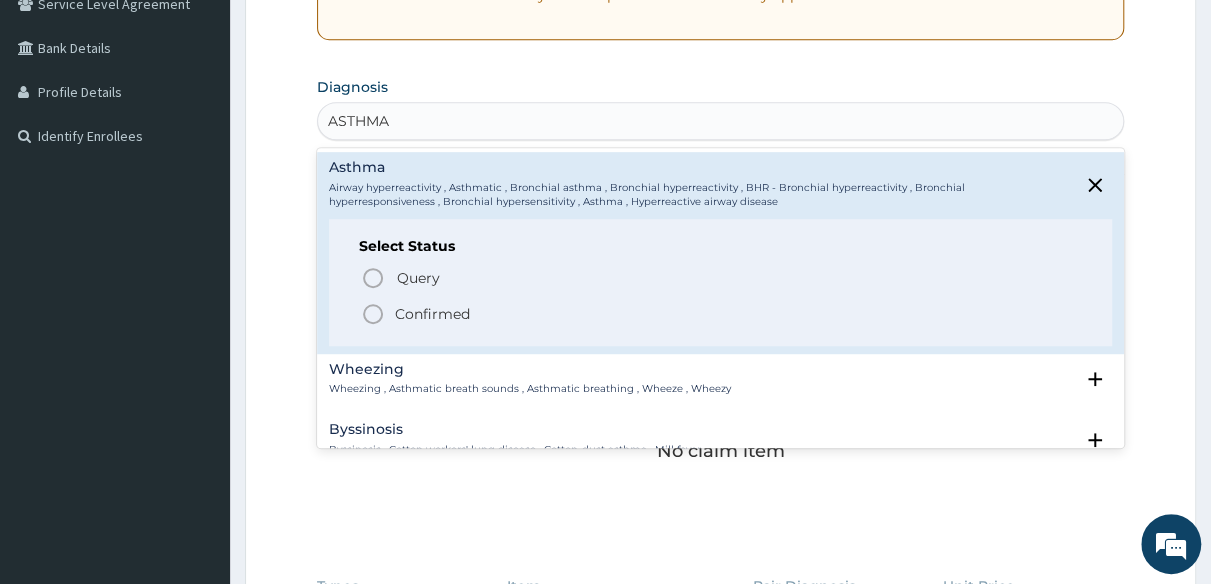 click 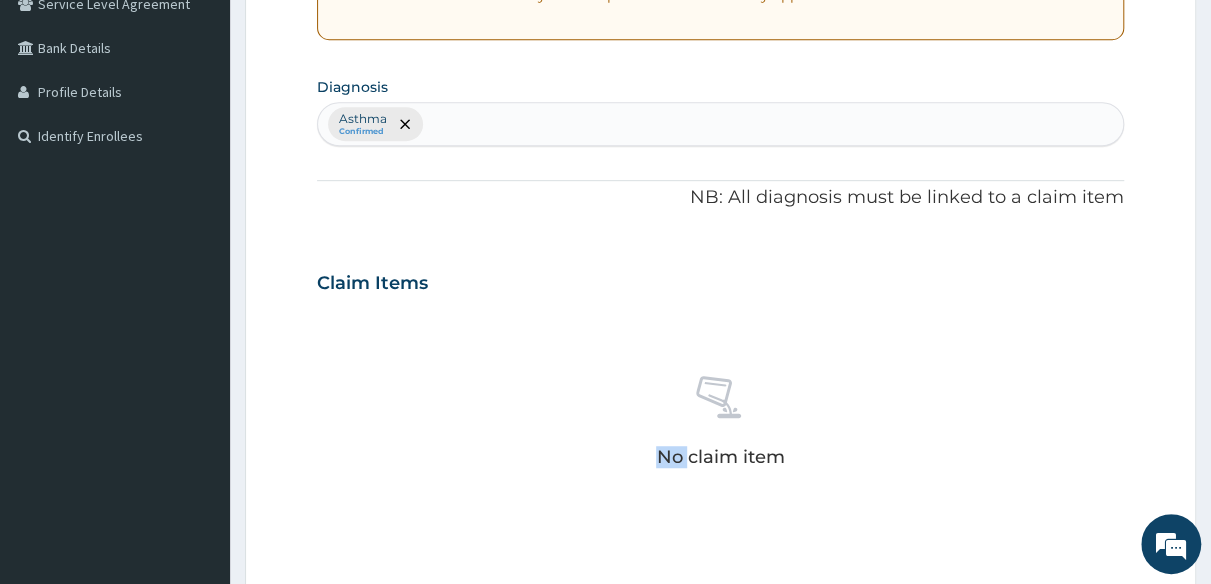 scroll, scrollTop: 634, scrollLeft: 0, axis: vertical 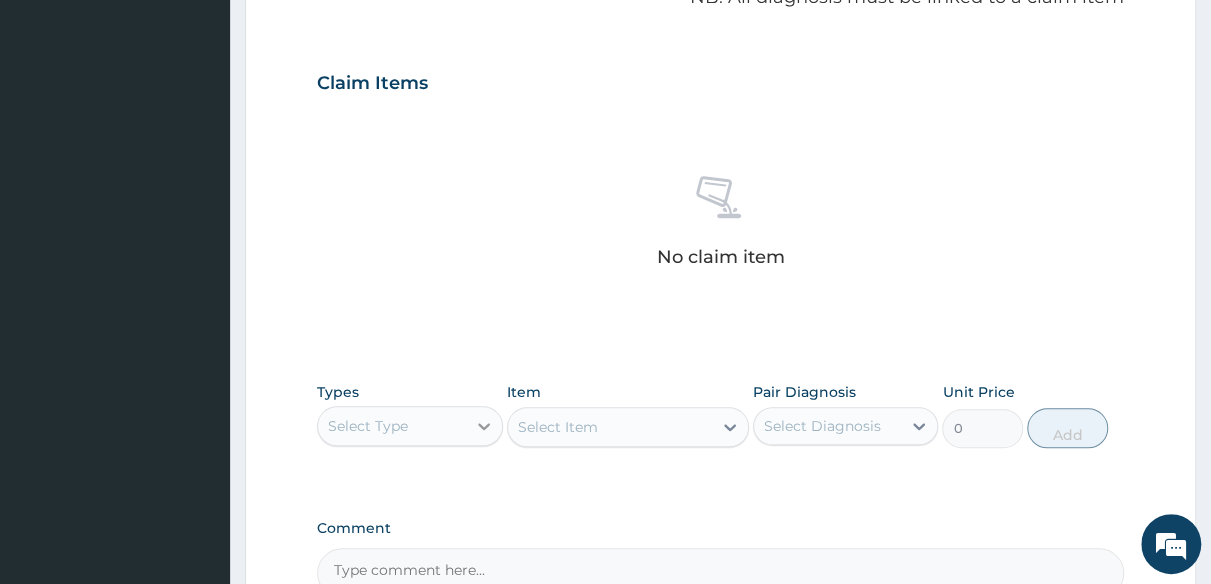 click 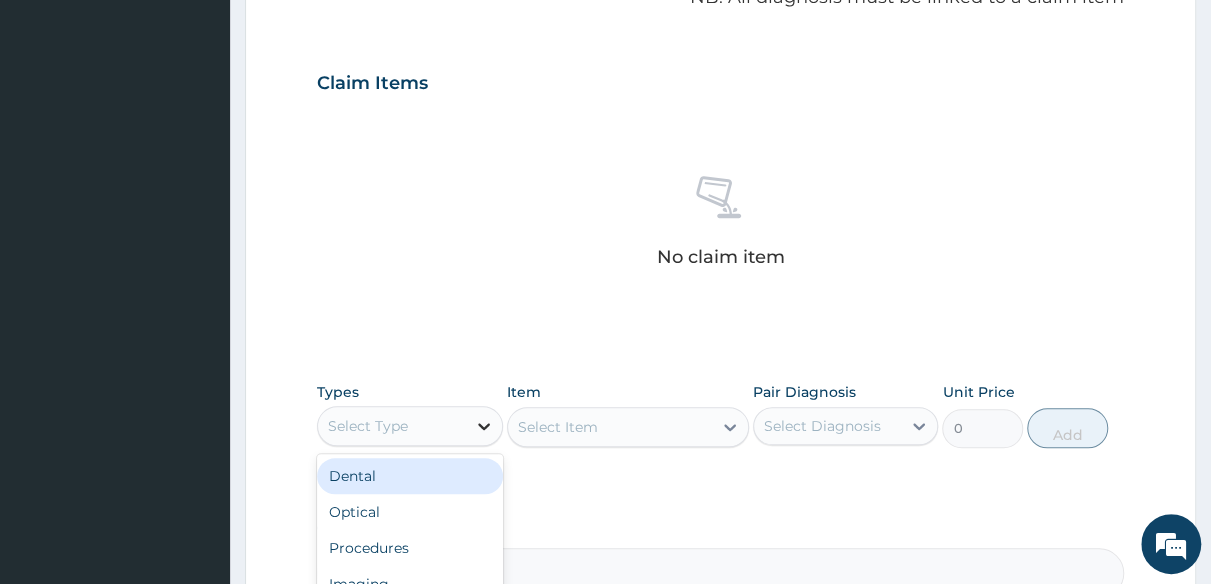 click 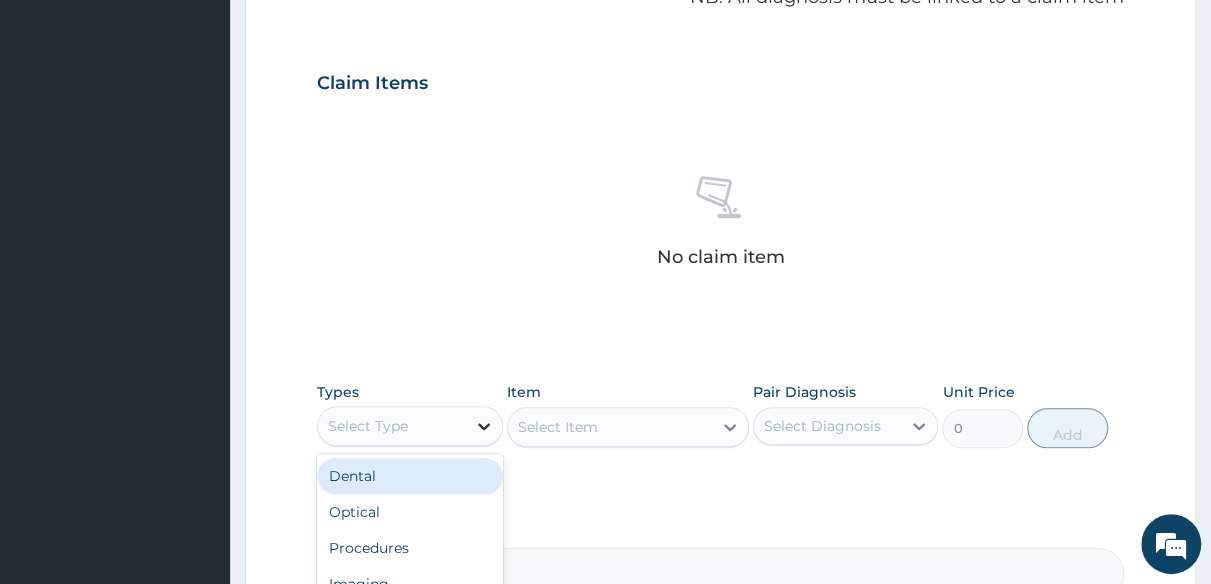 click 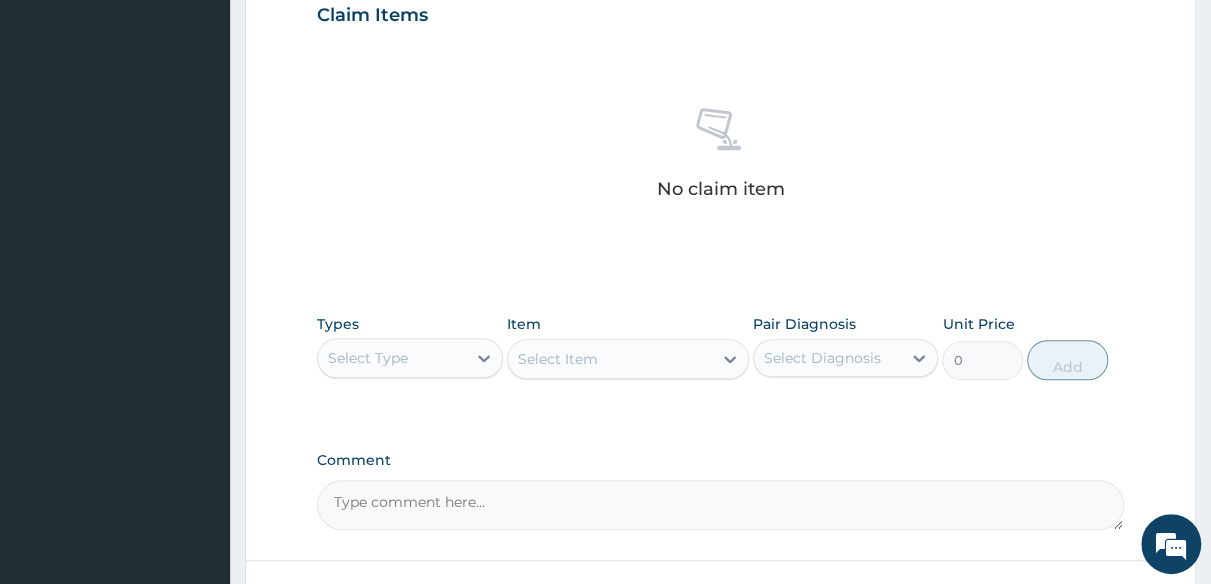 scroll, scrollTop: 734, scrollLeft: 0, axis: vertical 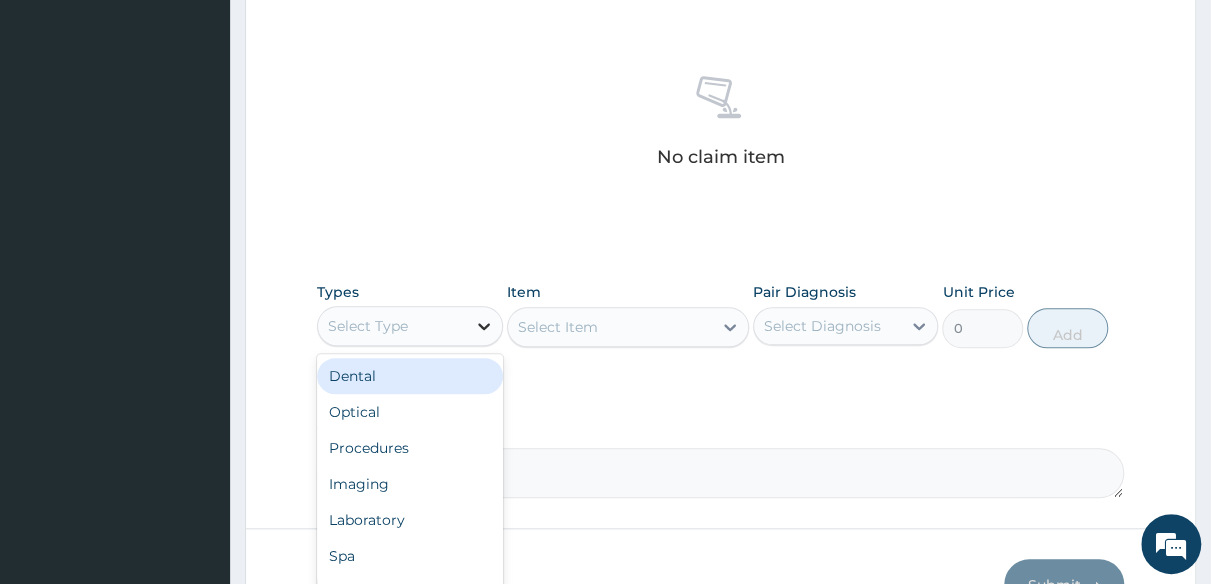 click 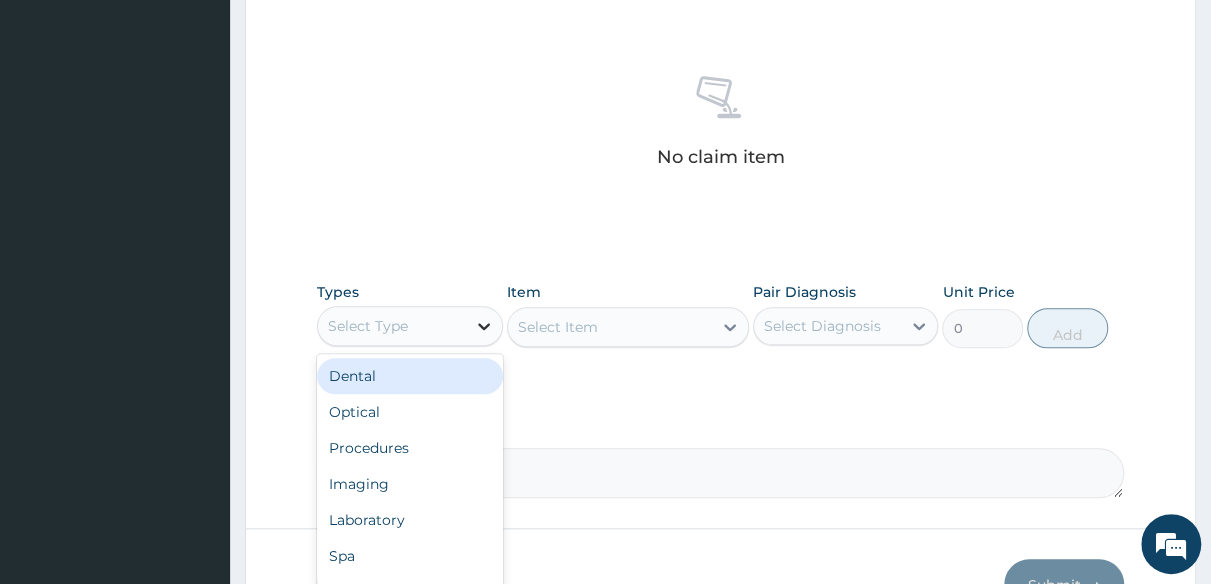 click 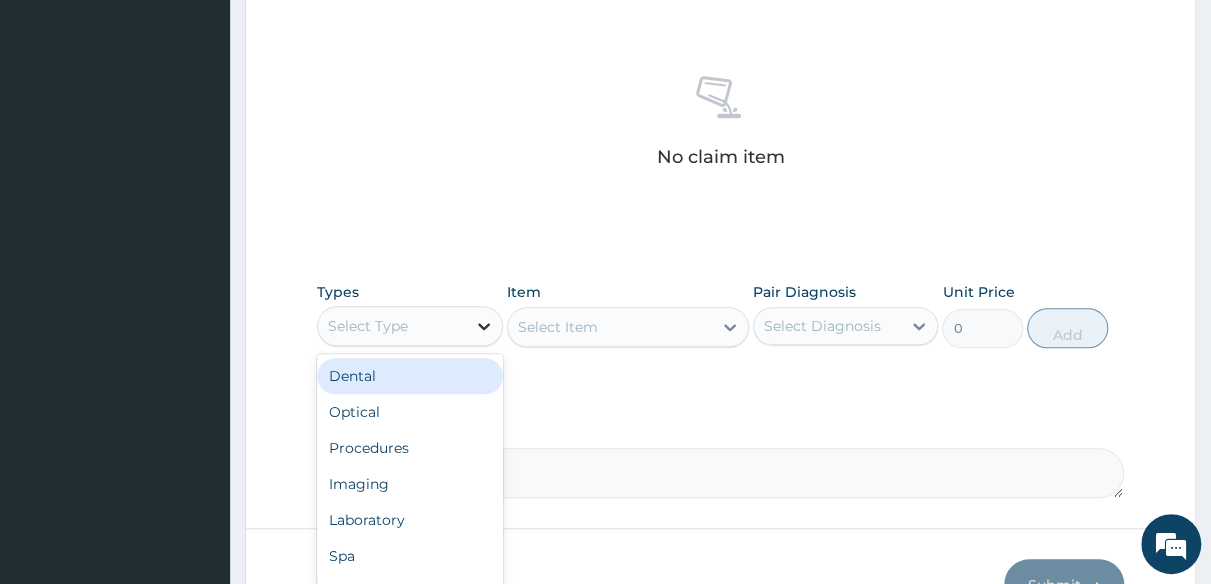 click 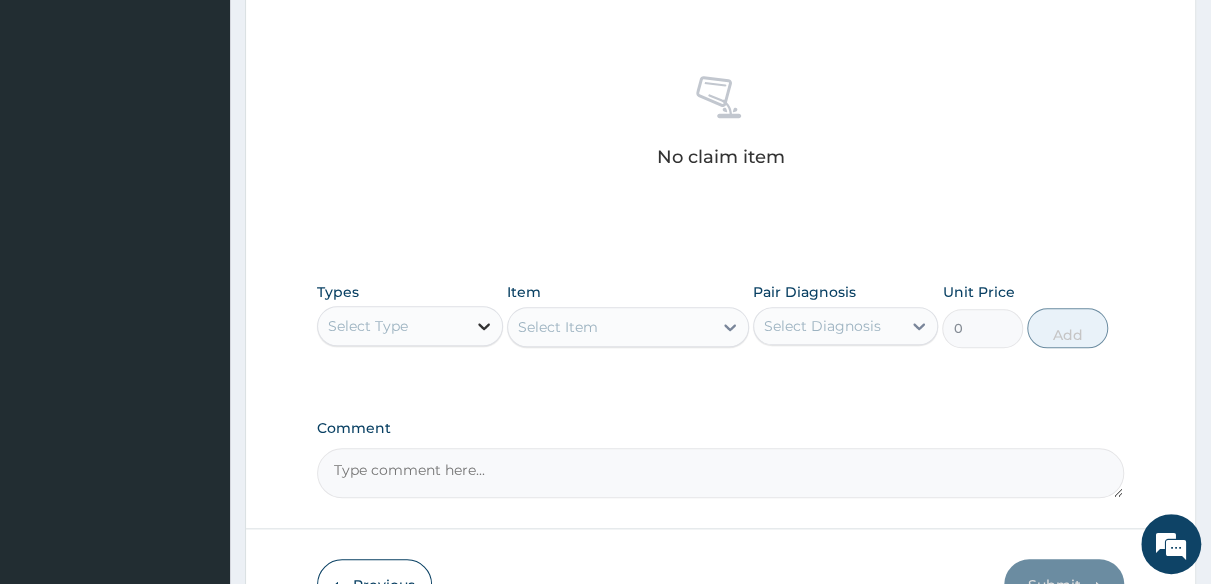 click 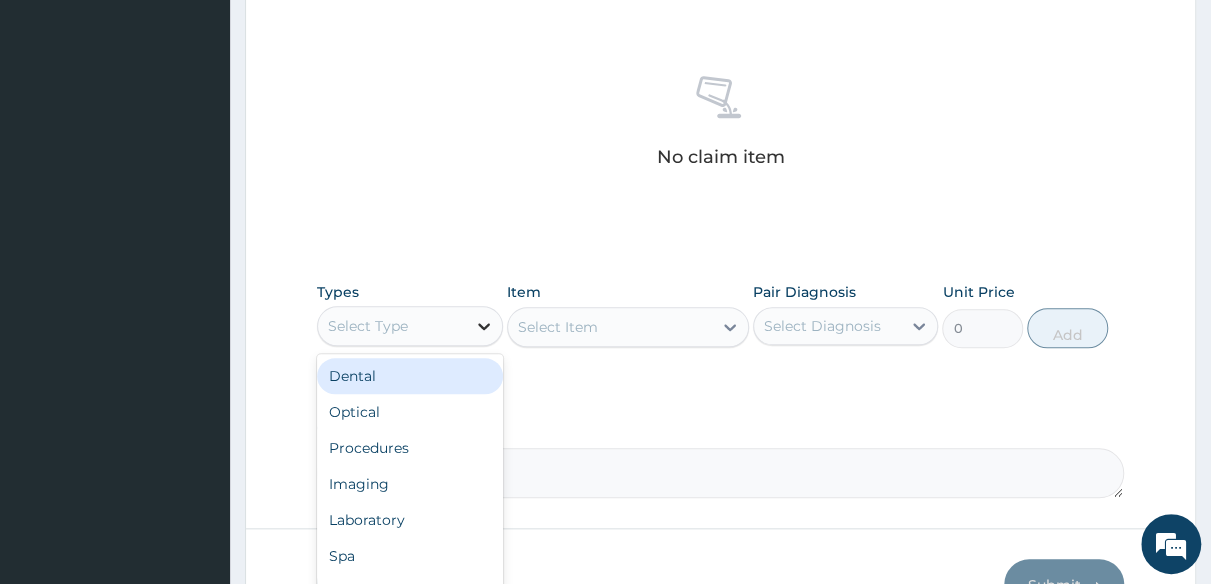 click 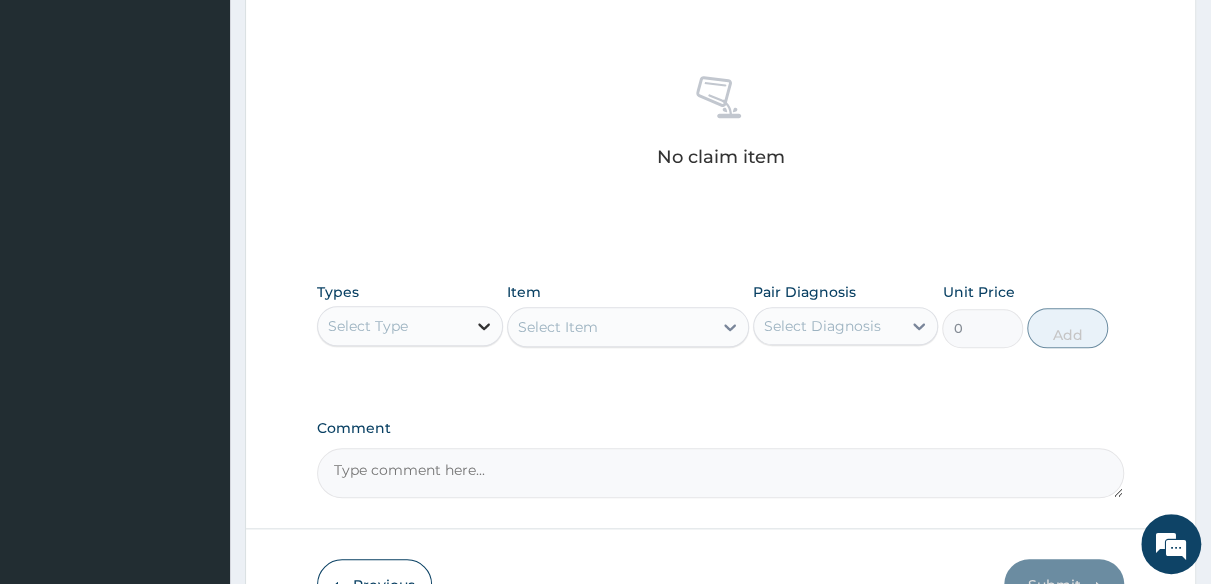 click 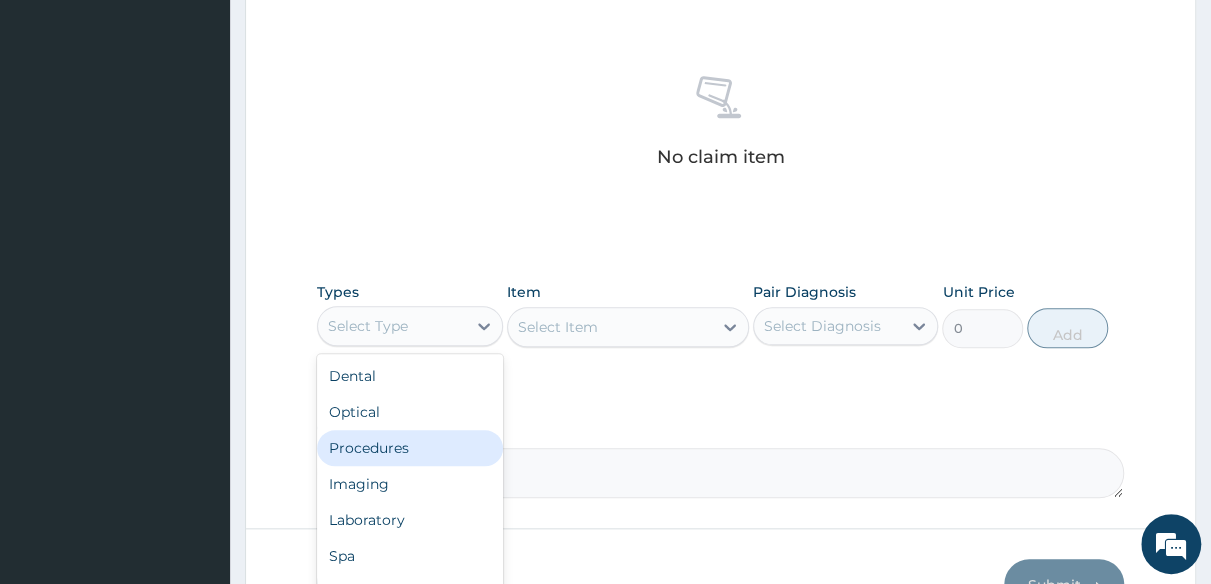 click on "Procedures" at bounding box center (410, 448) 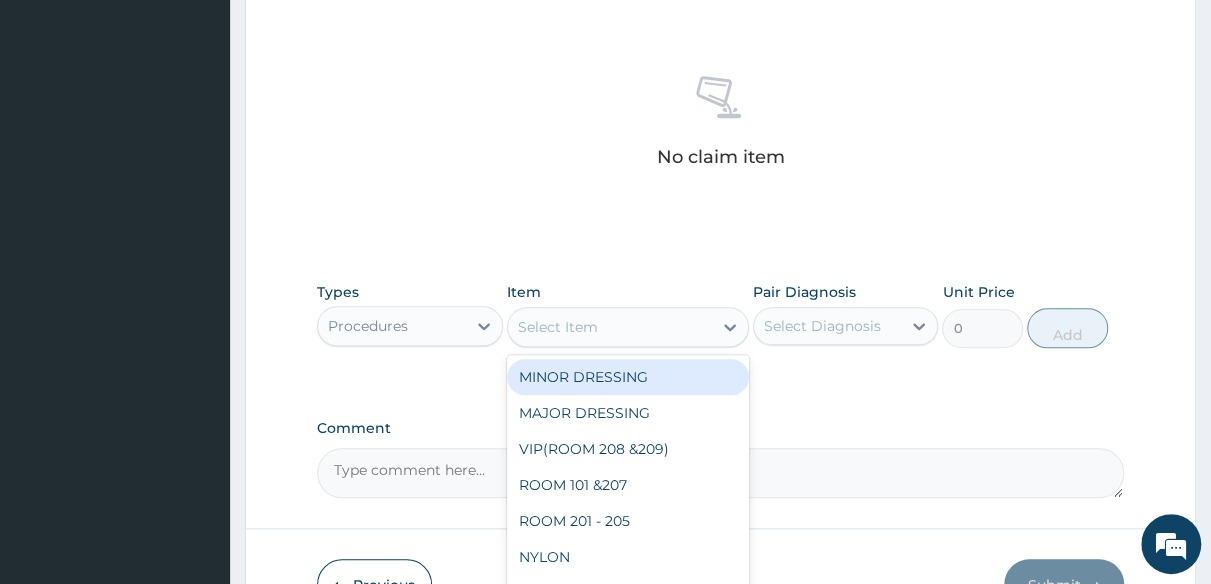click 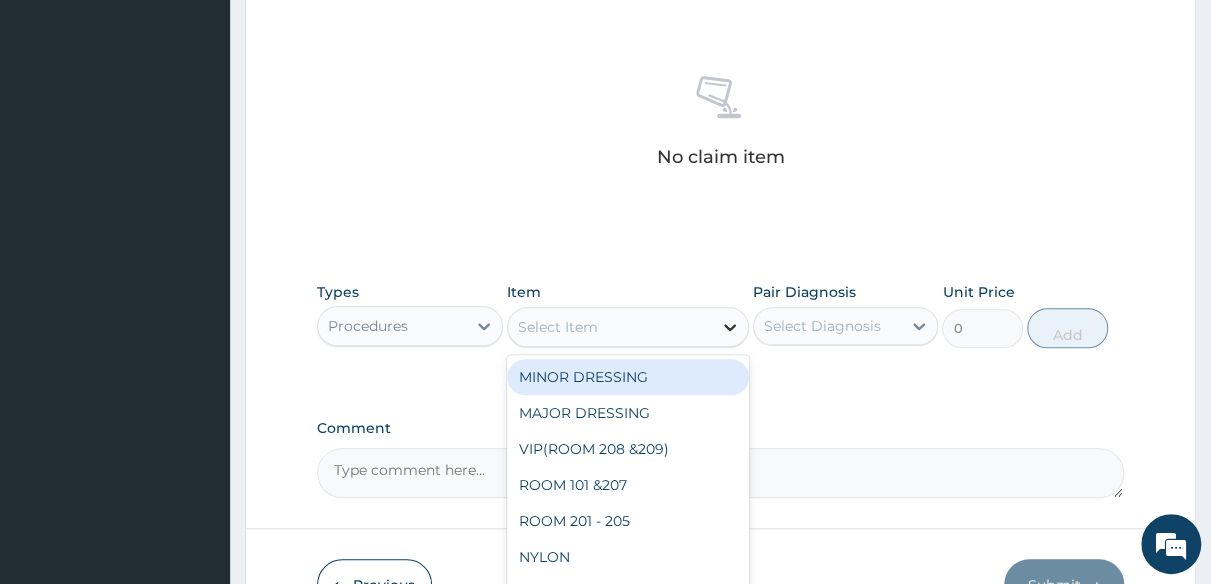 click 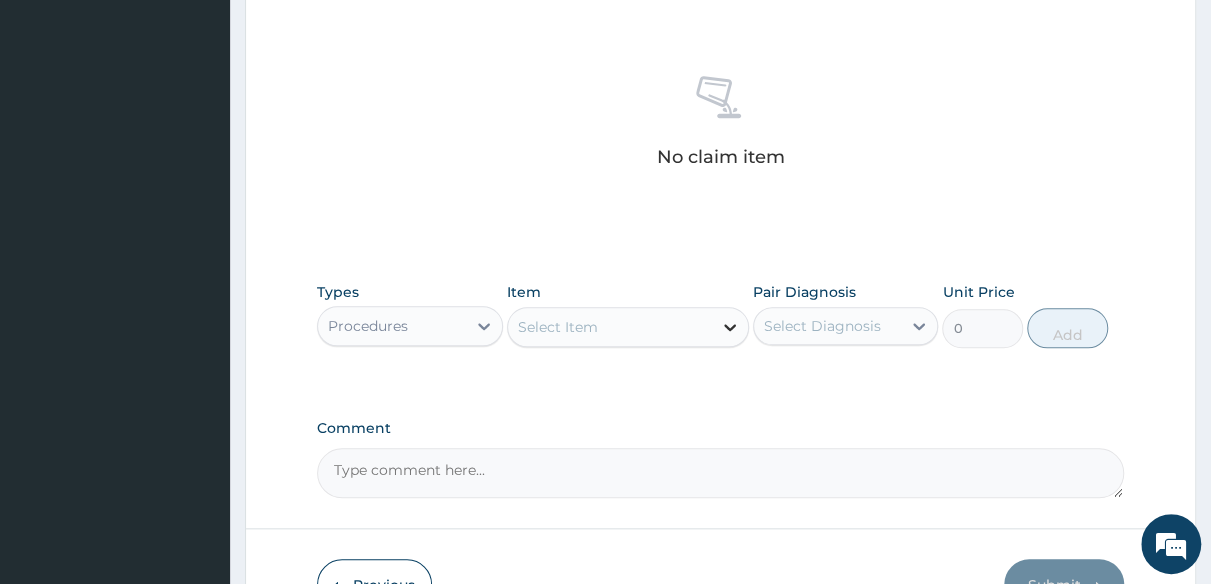 click 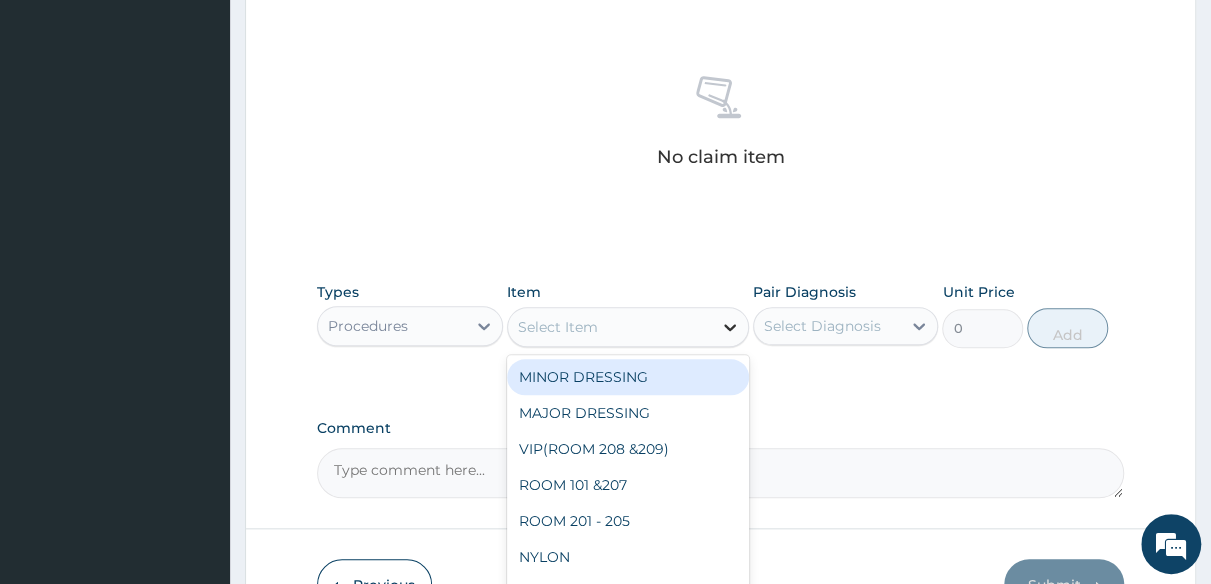 click 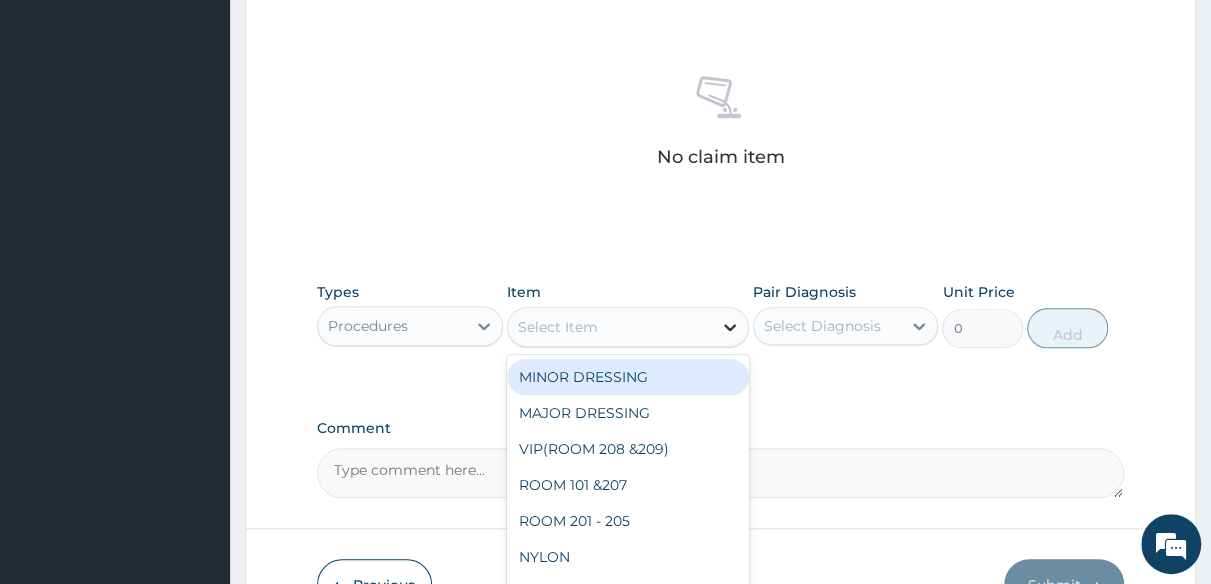 click 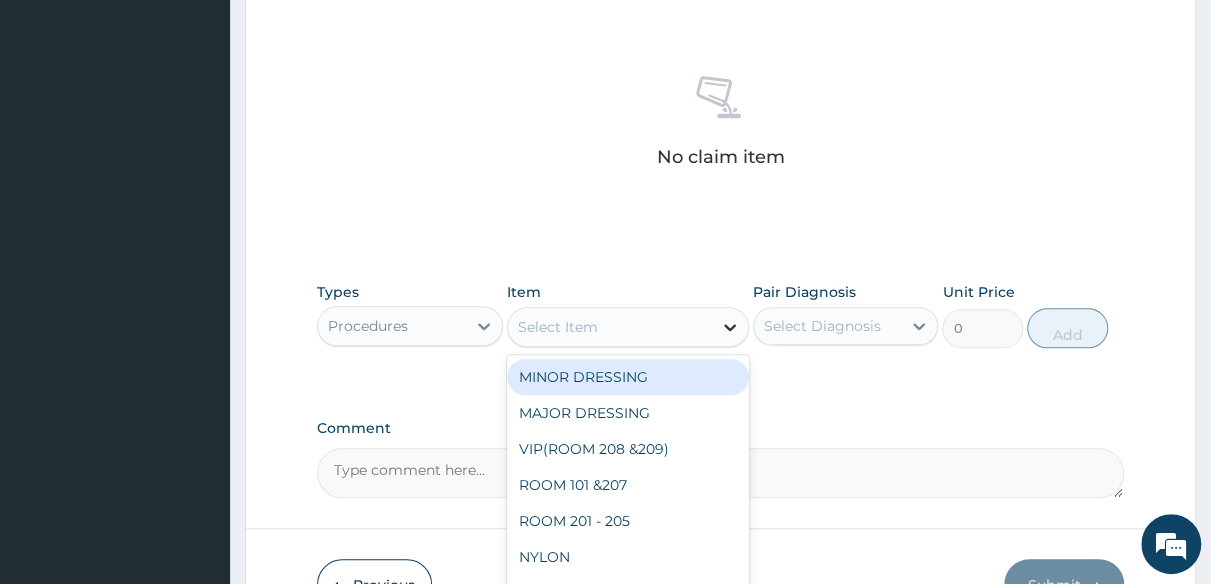click 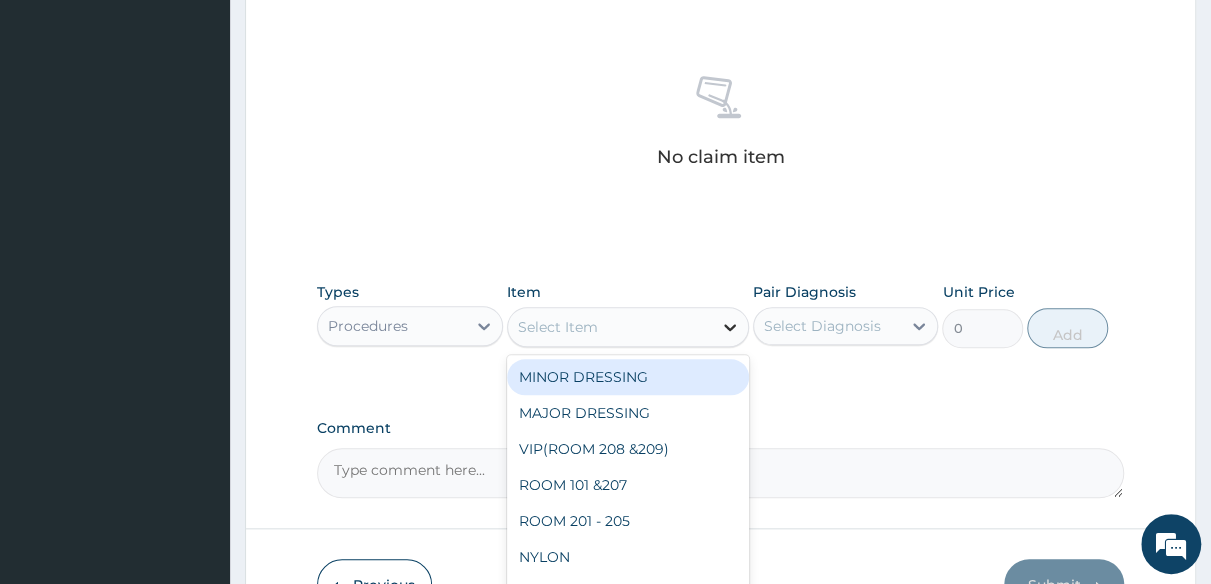 click 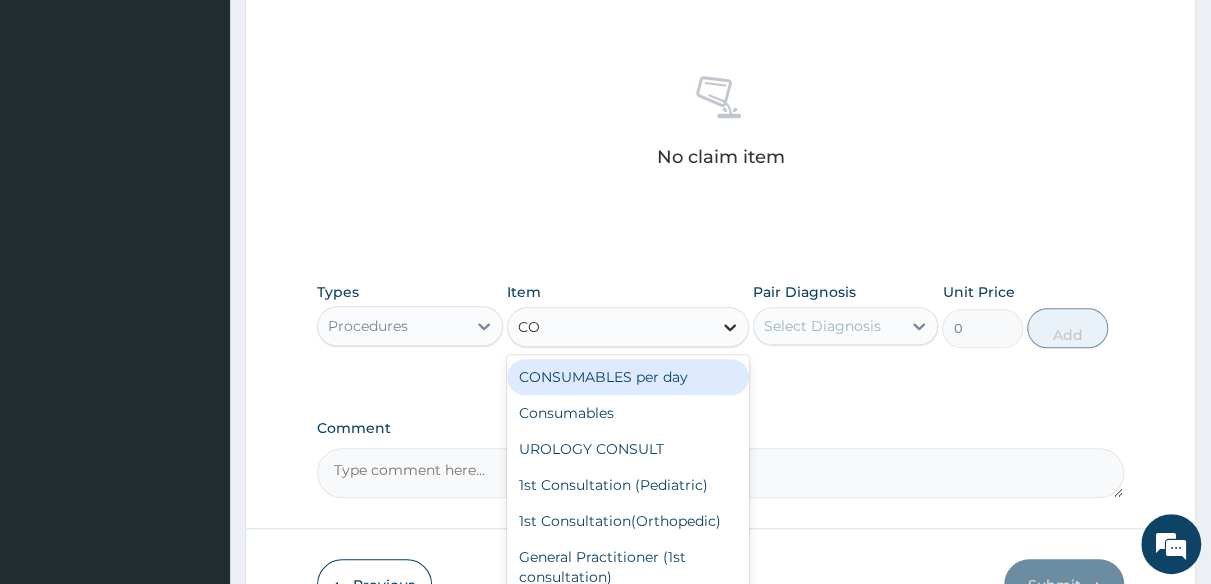type on "CON" 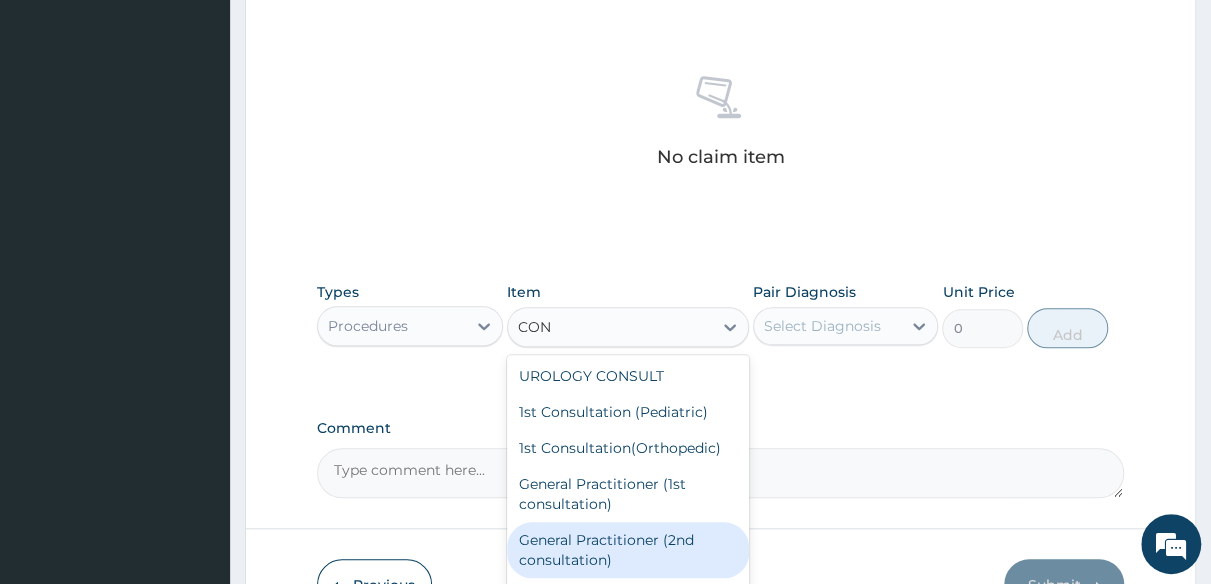 scroll, scrollTop: 100, scrollLeft: 0, axis: vertical 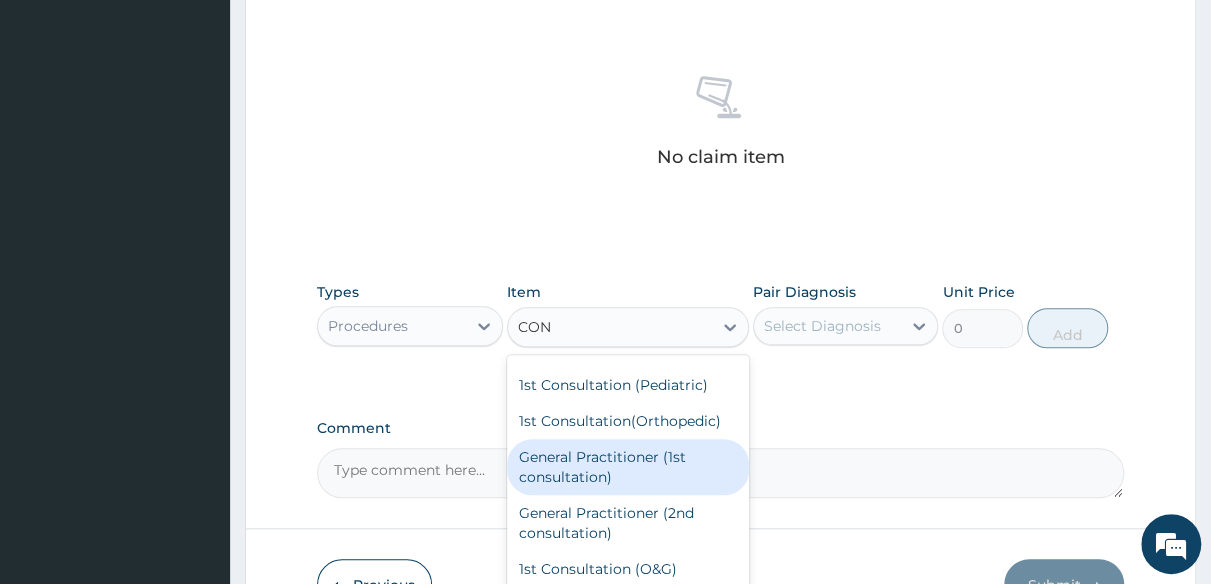 click on "General Practitioner (1st consultation)" at bounding box center (628, 467) 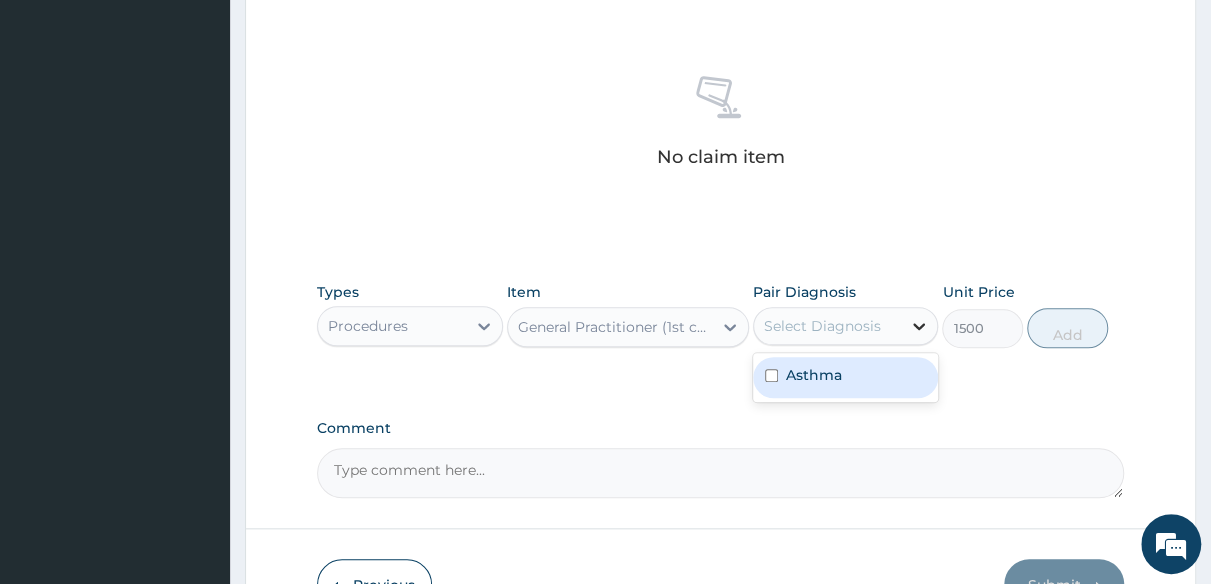 click 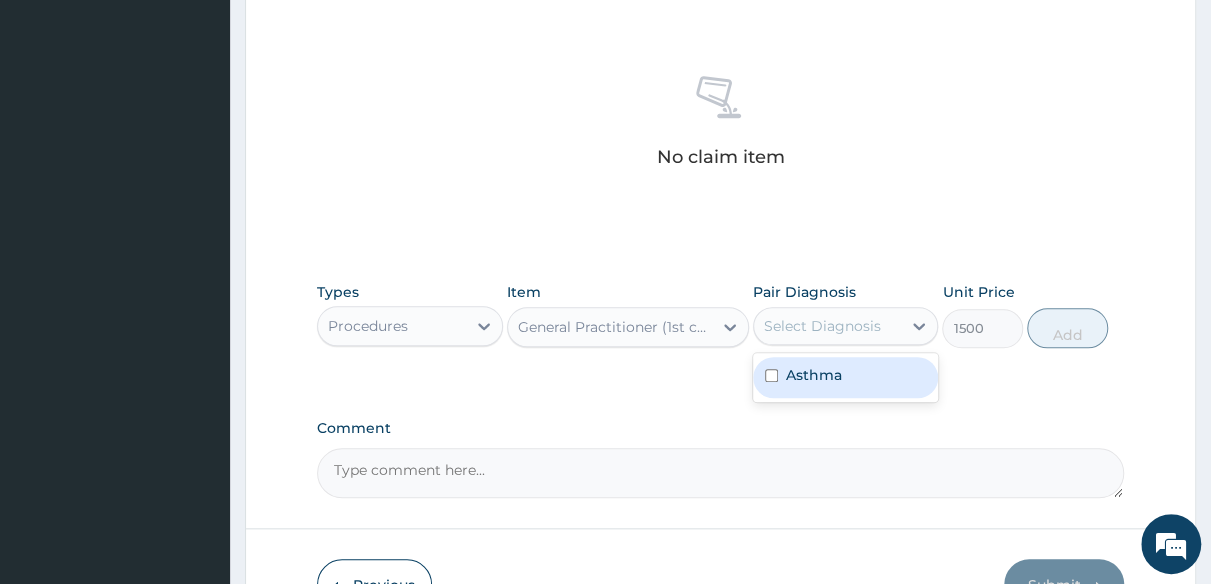 click on "Asthma" at bounding box center [846, 377] 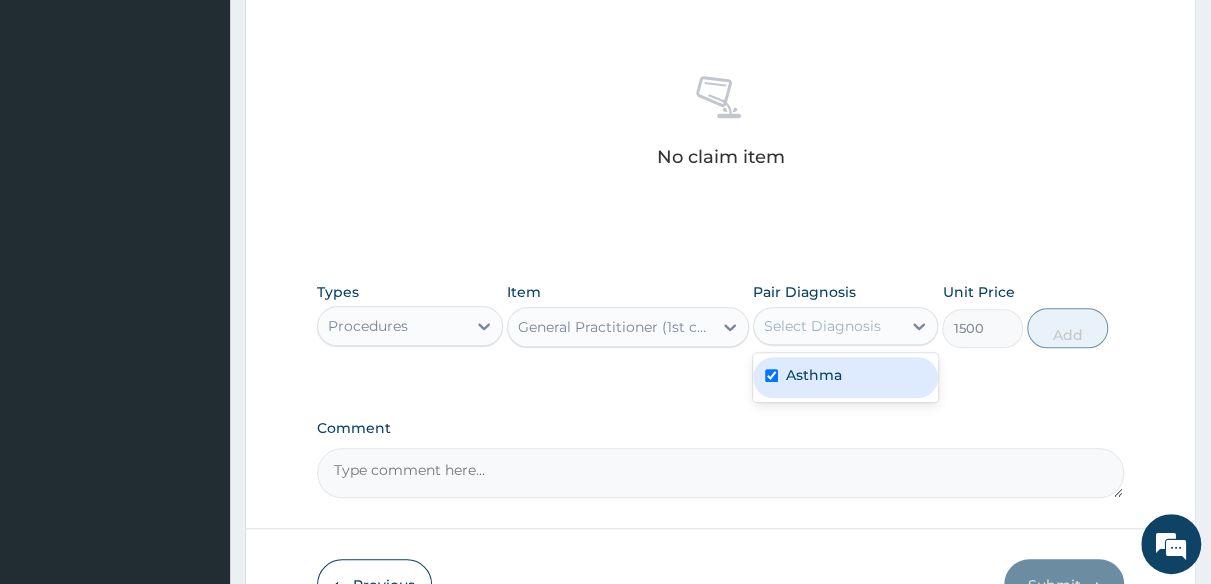 click on "Asthma" at bounding box center [846, 377] 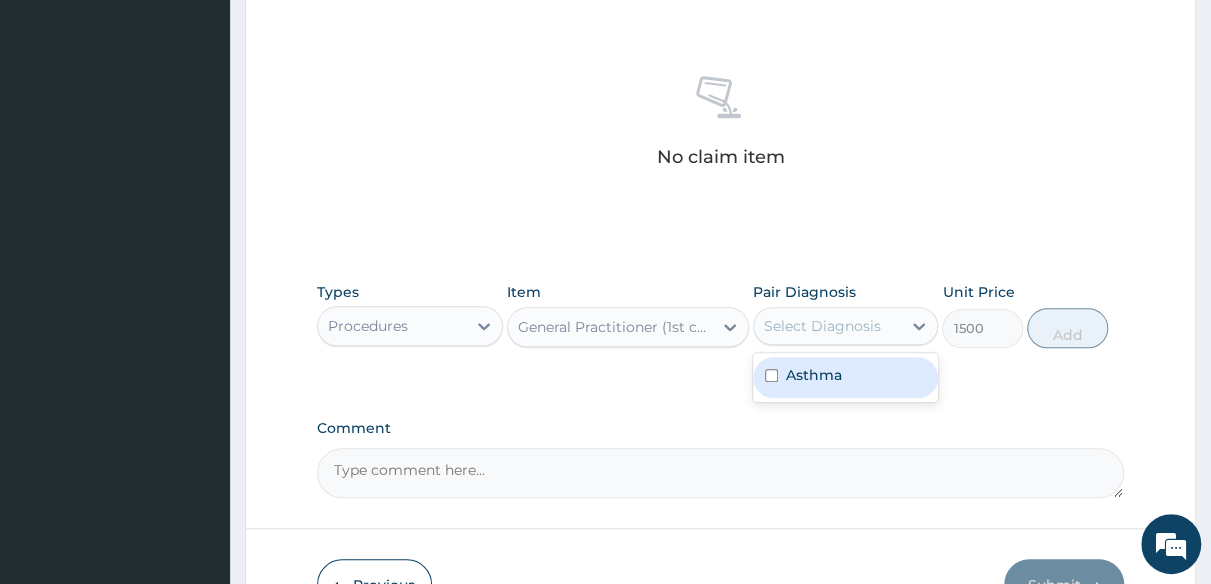 checkbox on "false" 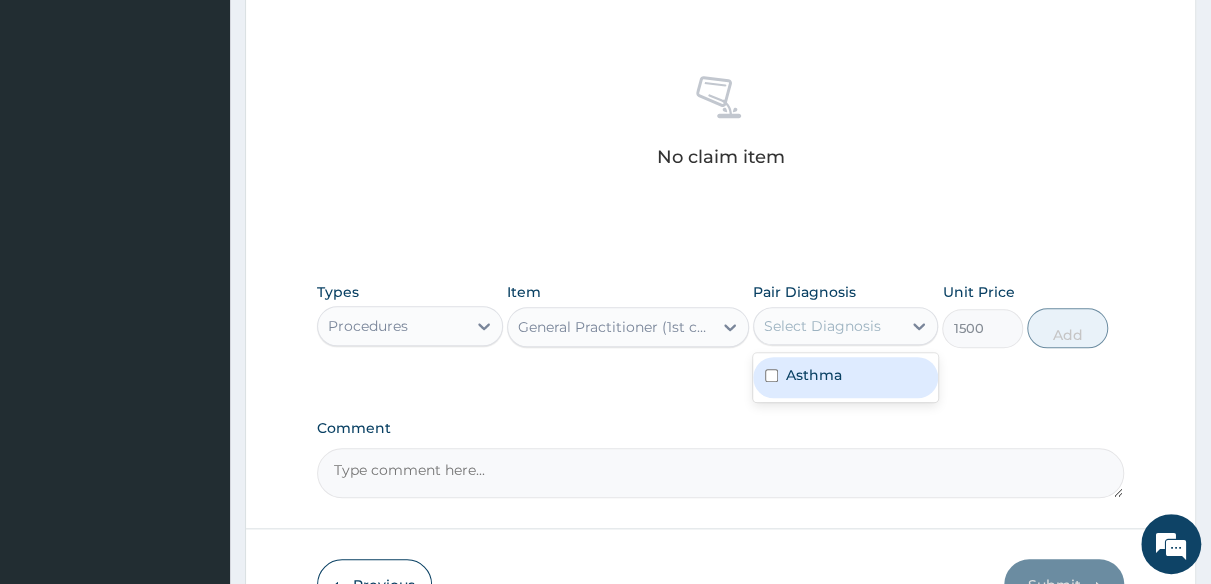drag, startPoint x: 922, startPoint y: 331, endPoint x: 900, endPoint y: 355, distance: 32.55764 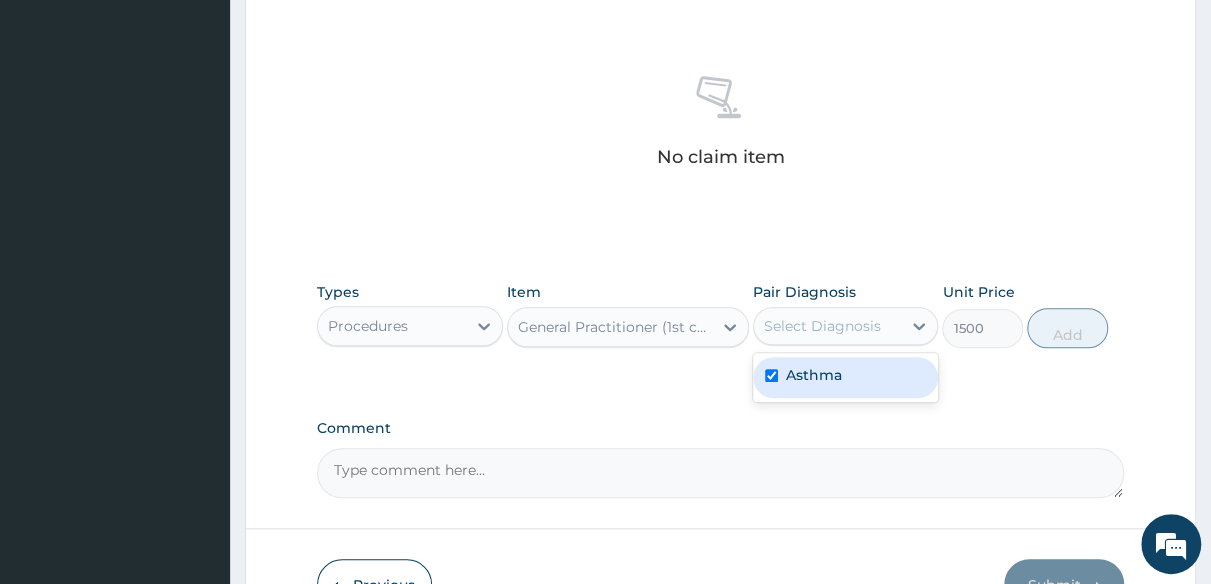 checkbox on "true" 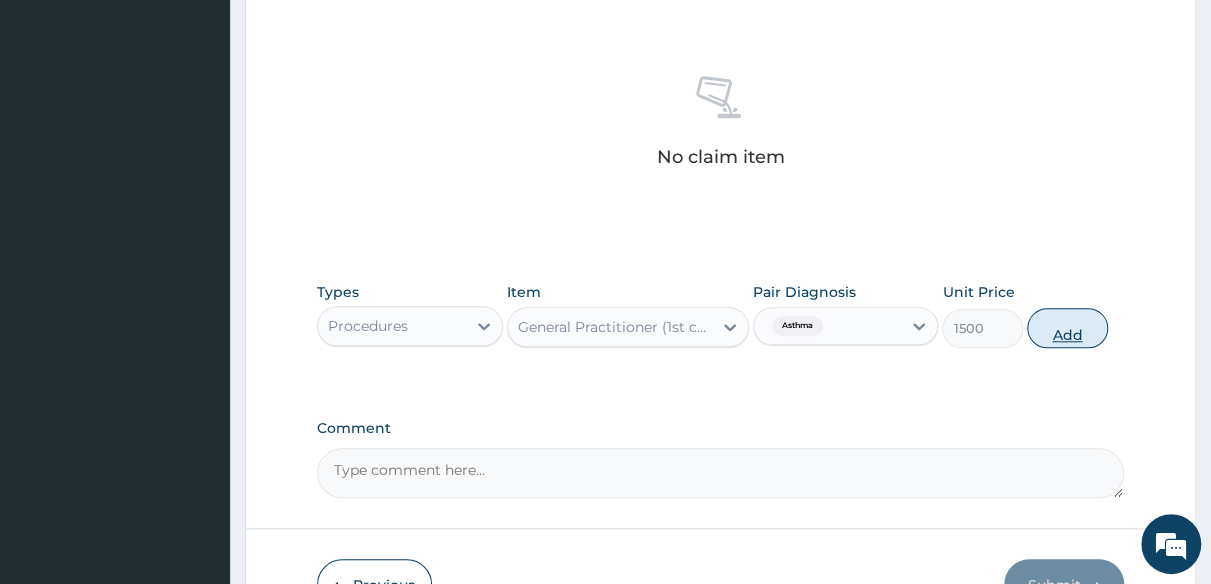 click on "Add" at bounding box center (1067, 328) 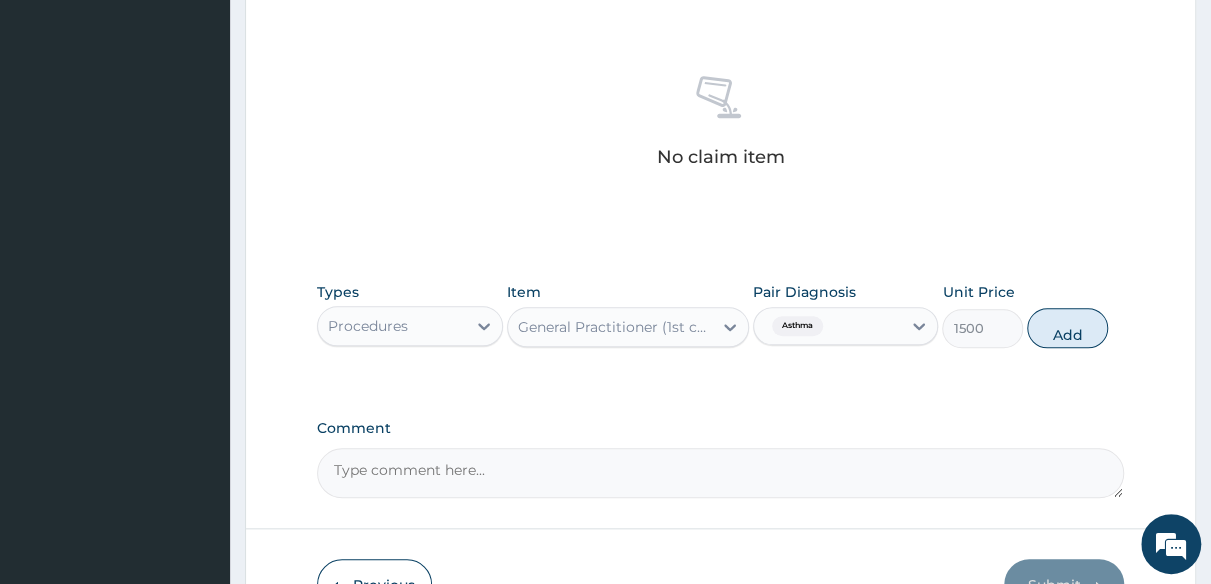 type on "0" 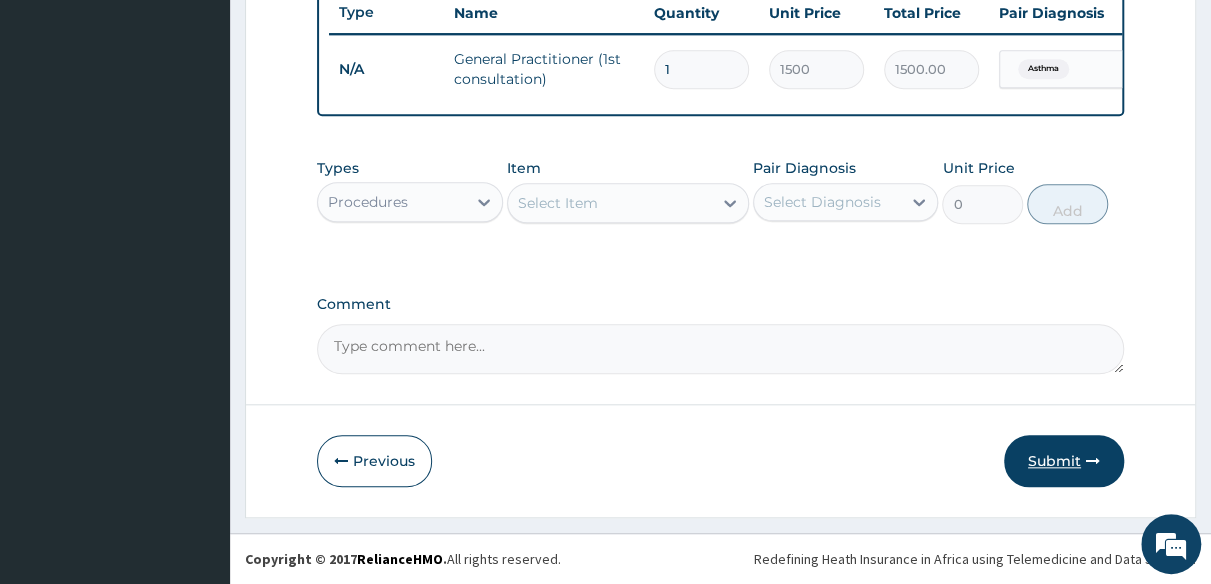click on "Submit" at bounding box center [1064, 461] 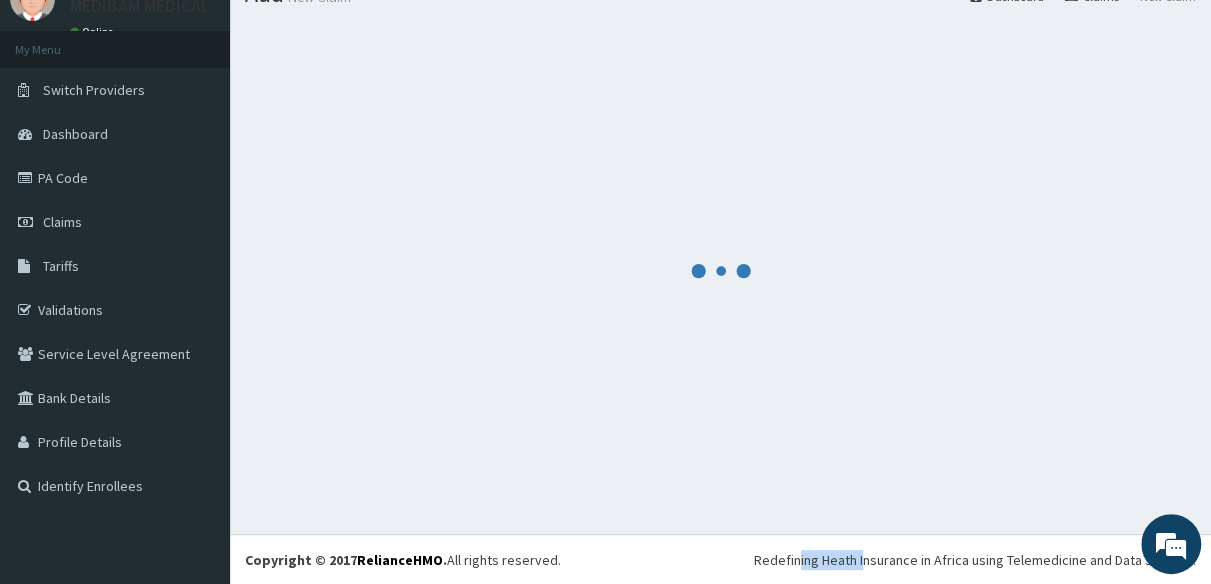 scroll, scrollTop: 775, scrollLeft: 0, axis: vertical 